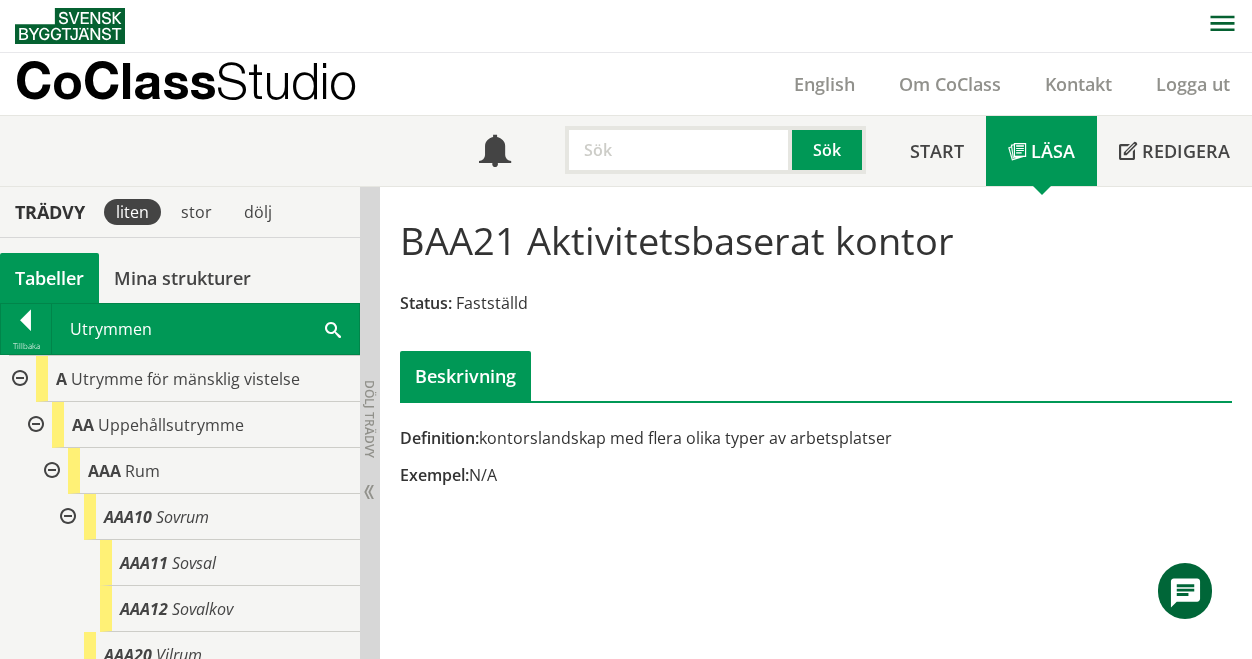 scroll, scrollTop: 1, scrollLeft: 0, axis: vertical 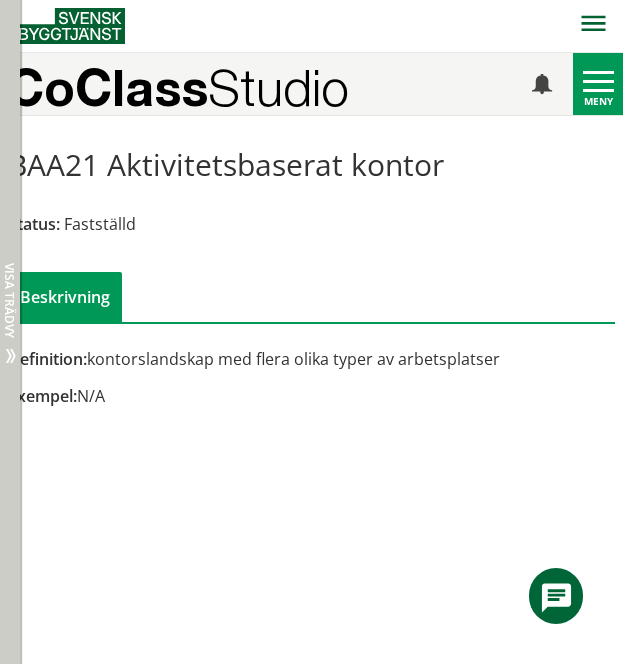 click on "Visa trädvy" at bounding box center (9, 300) 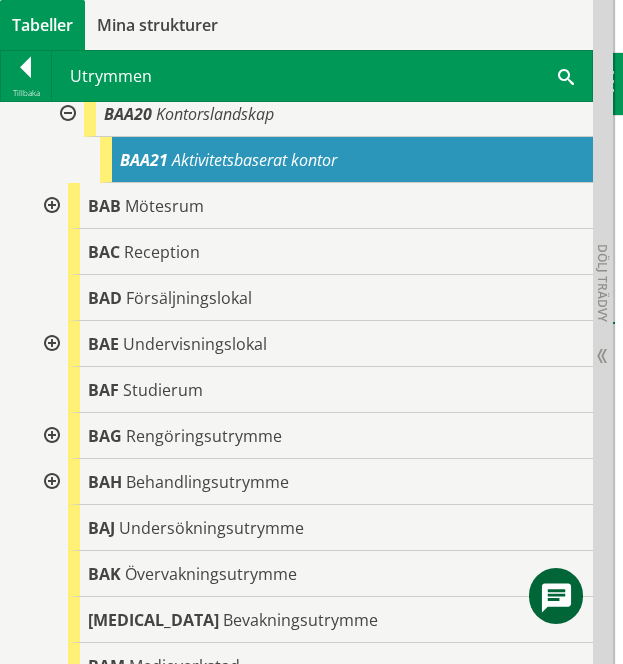 scroll, scrollTop: 2201, scrollLeft: 0, axis: vertical 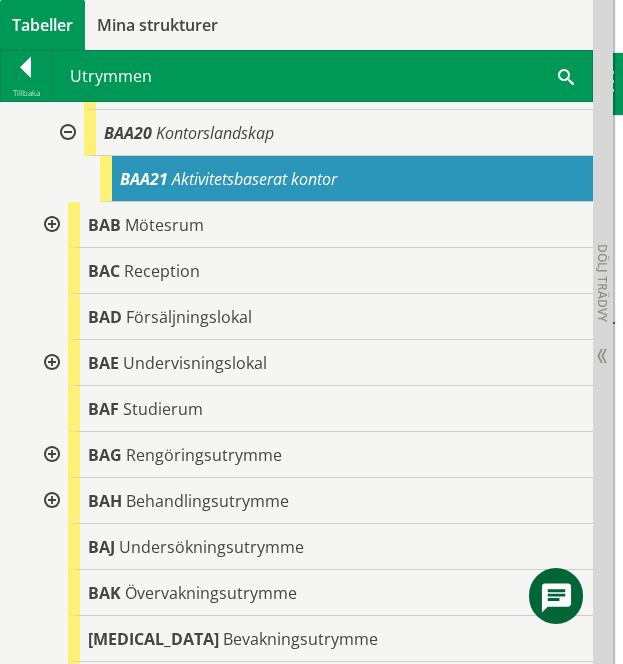 click at bounding box center (50, 225) 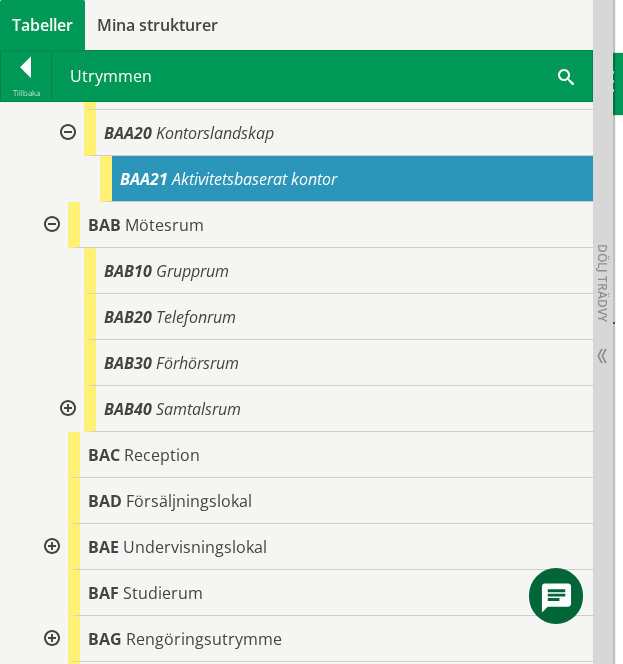 click at bounding box center [66, 409] 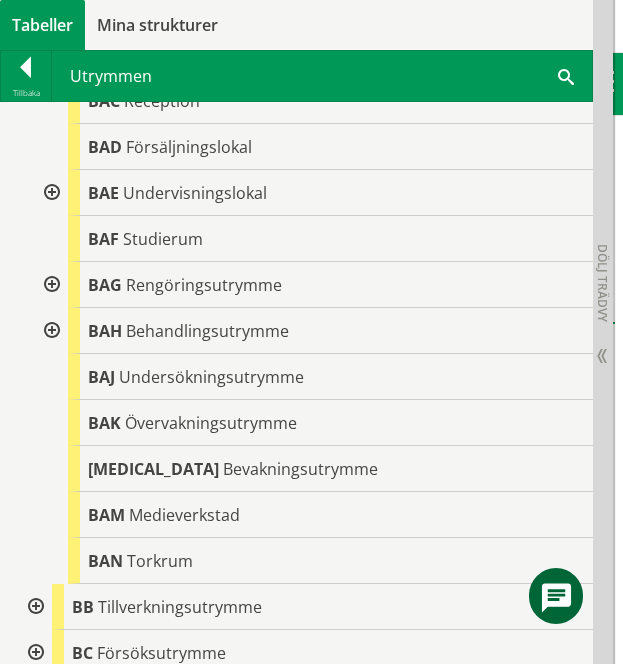 scroll, scrollTop: 2633, scrollLeft: 0, axis: vertical 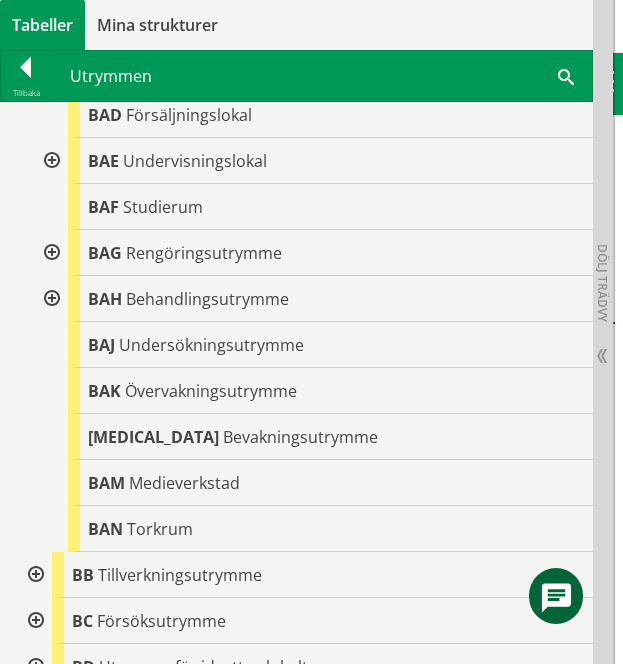 click at bounding box center [50, 161] 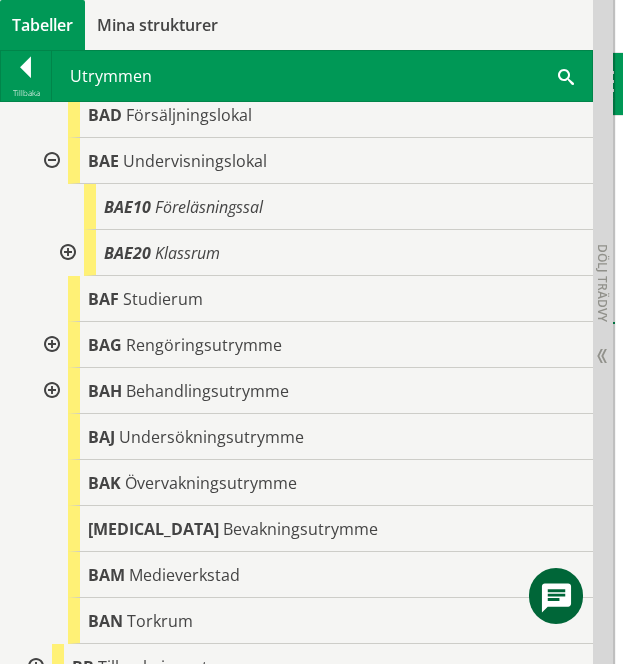 click at bounding box center [66, 253] 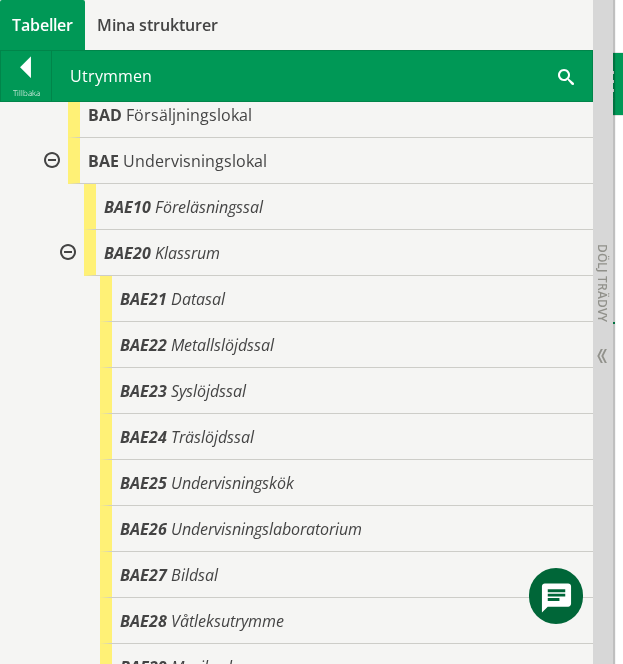 click on "B   Utrymme för mänsklig aktivitet
BA   Arbetsutrymme
BAA   Kontorsutrymme
BAA10   Cellkontor
BAA20   Kontorslandskap
BAA21   Aktivitetsbaserat kontor" at bounding box center (296, 437) 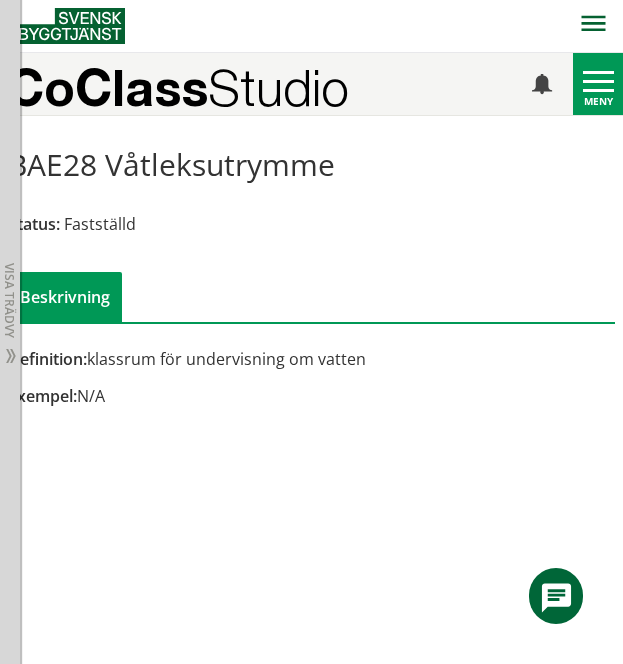 scroll, scrollTop: 2920, scrollLeft: 0, axis: vertical 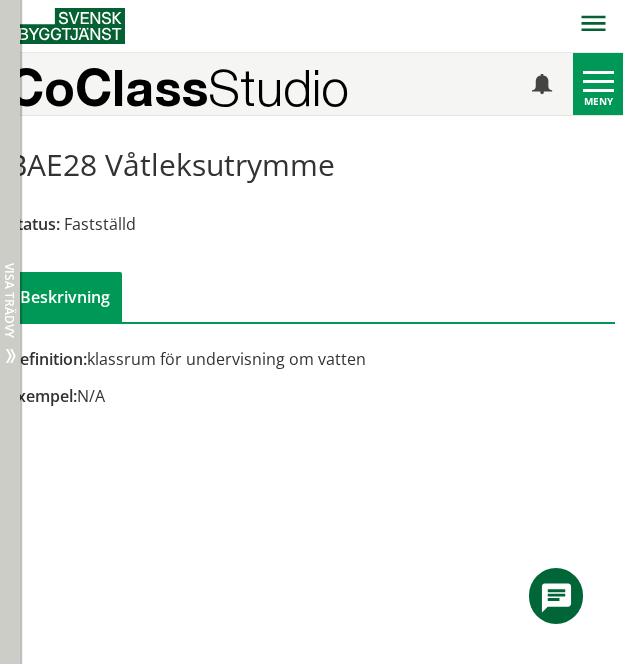 click on "Dölj trädvy
Visa trädvy" at bounding box center (10, 332) 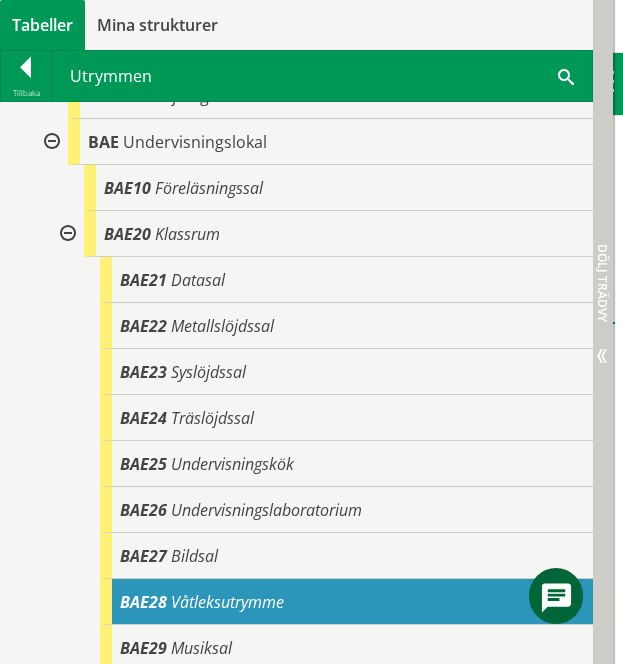 scroll, scrollTop: 2633, scrollLeft: 0, axis: vertical 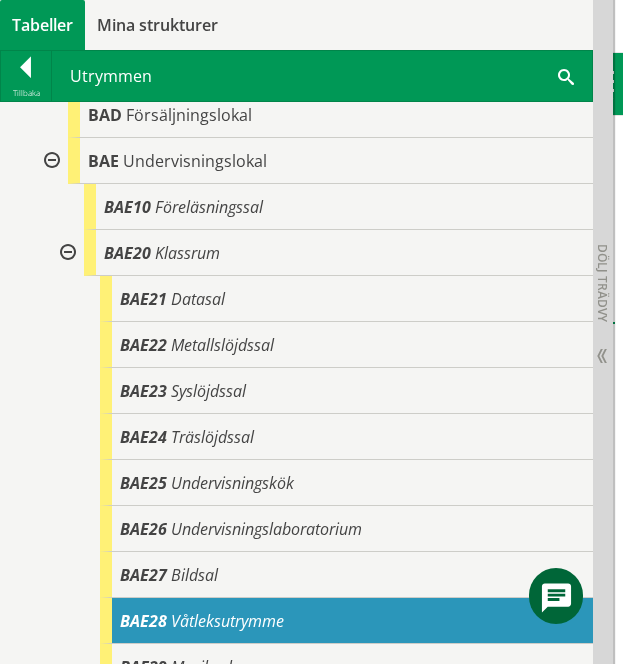 click on "B   Utrymme för mänsklig aktivitet
BA   Arbetsutrymme
BAA   Kontorsutrymme
BAA10   Cellkontor
BAA20   Kontorslandskap
BAA21   Aktivitetsbaserat kontor" at bounding box center [296, 437] 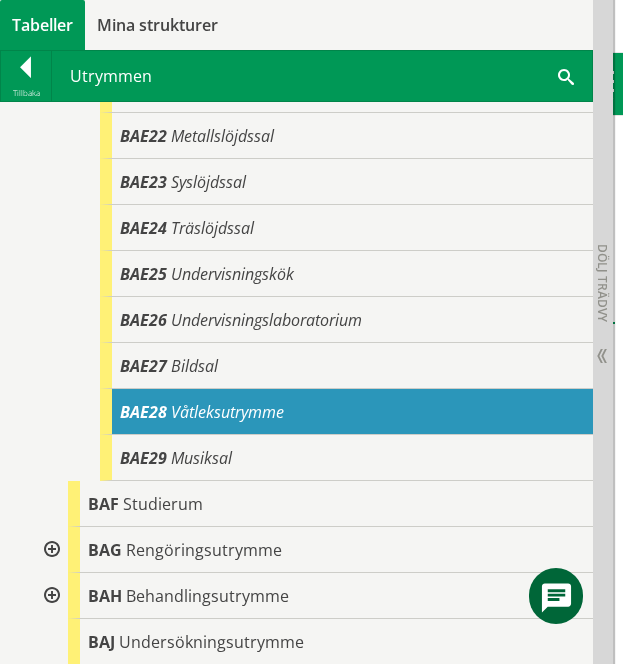 scroll, scrollTop: 2873, scrollLeft: 0, axis: vertical 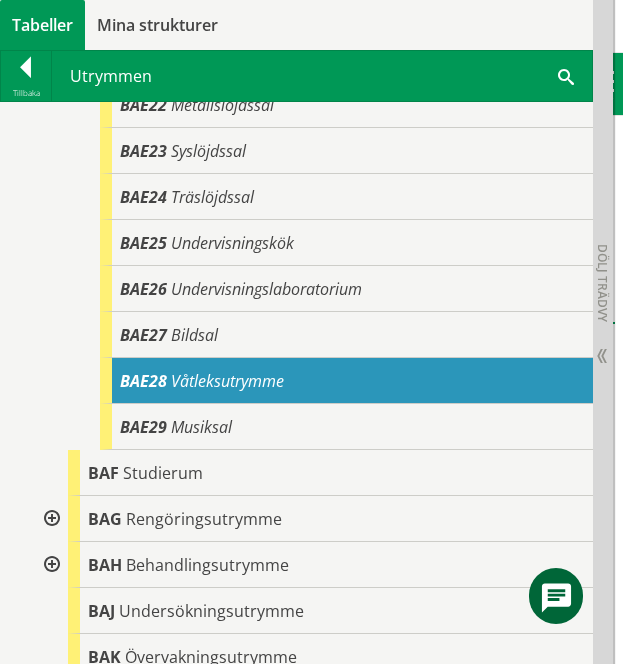 click on "Studierum" at bounding box center (163, 473) 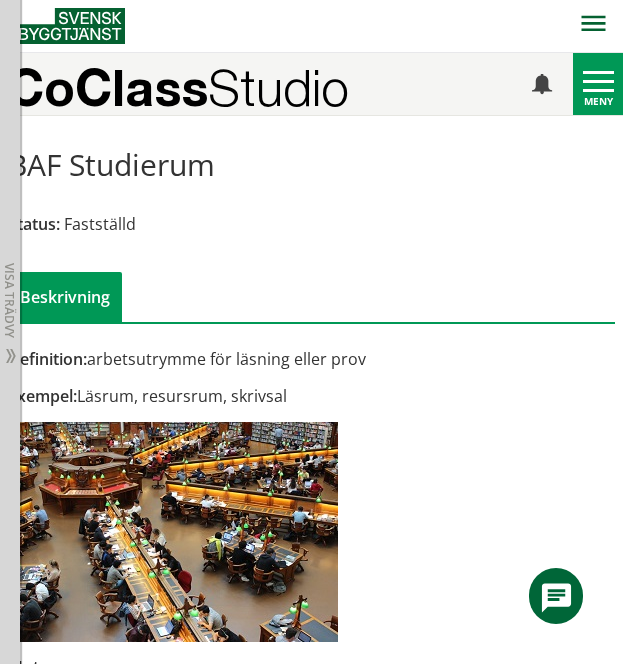 scroll, scrollTop: 3160, scrollLeft: 0, axis: vertical 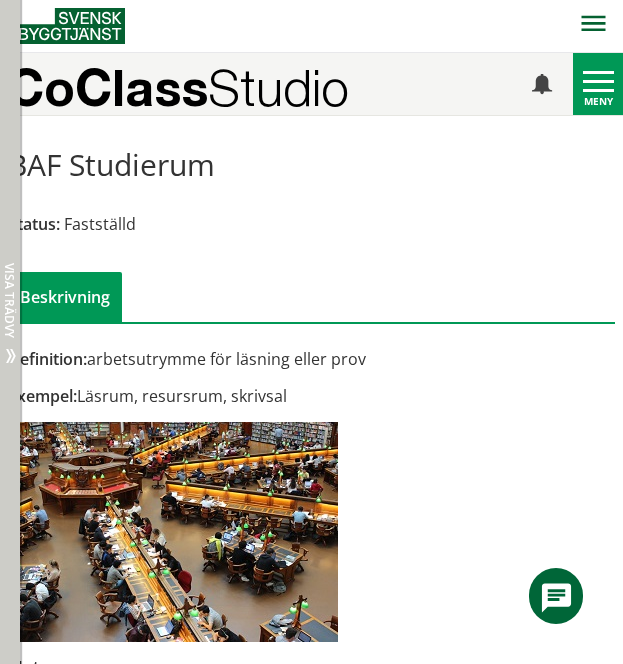 click on "Dölj trädvy
Visa trädvy" at bounding box center [10, 332] 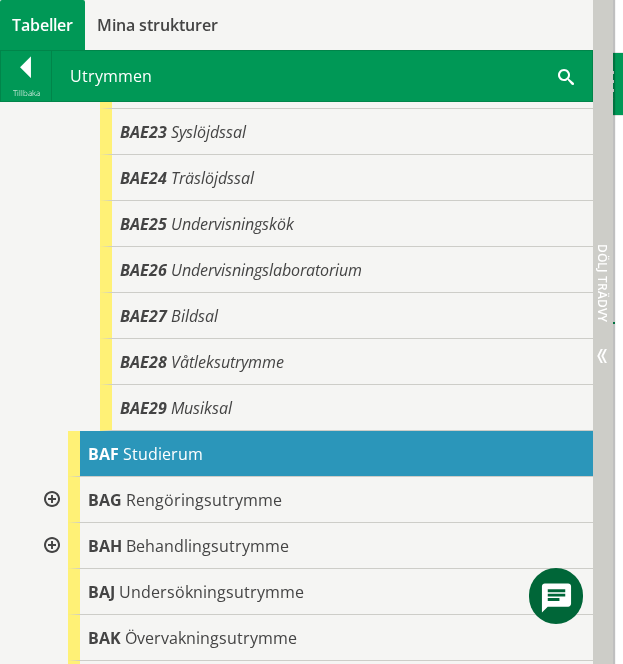 scroll, scrollTop: 2873, scrollLeft: 0, axis: vertical 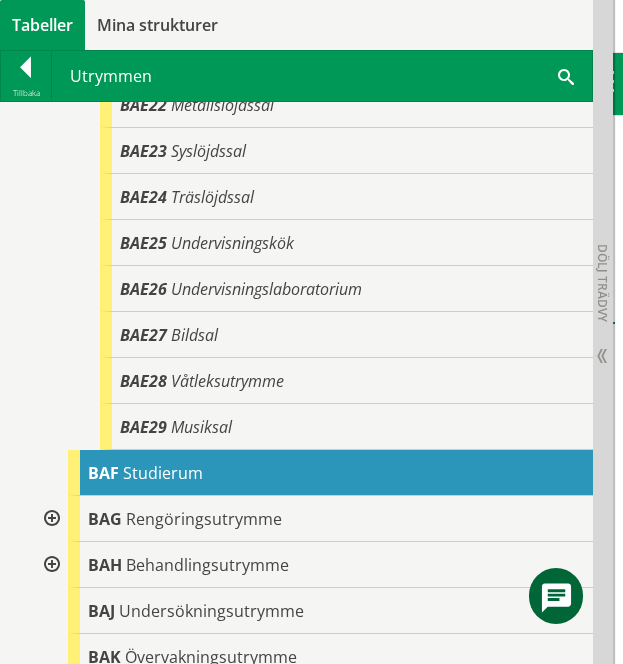 click at bounding box center [50, 519] 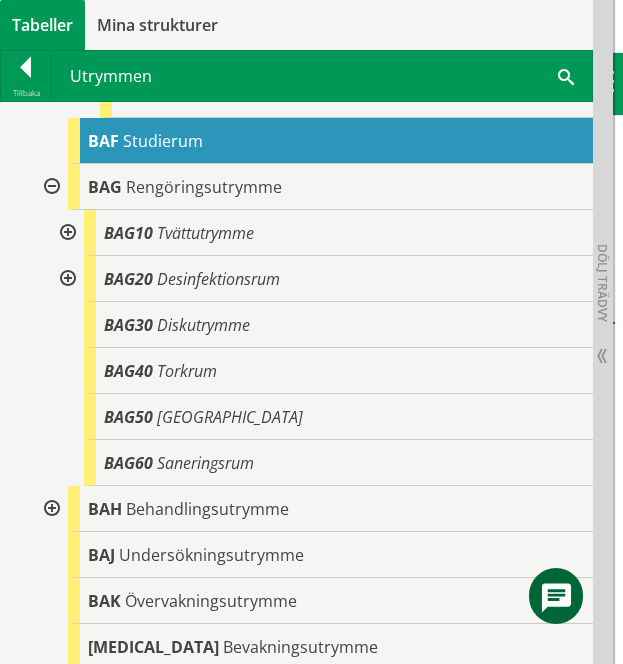 scroll, scrollTop: 3232, scrollLeft: 0, axis: vertical 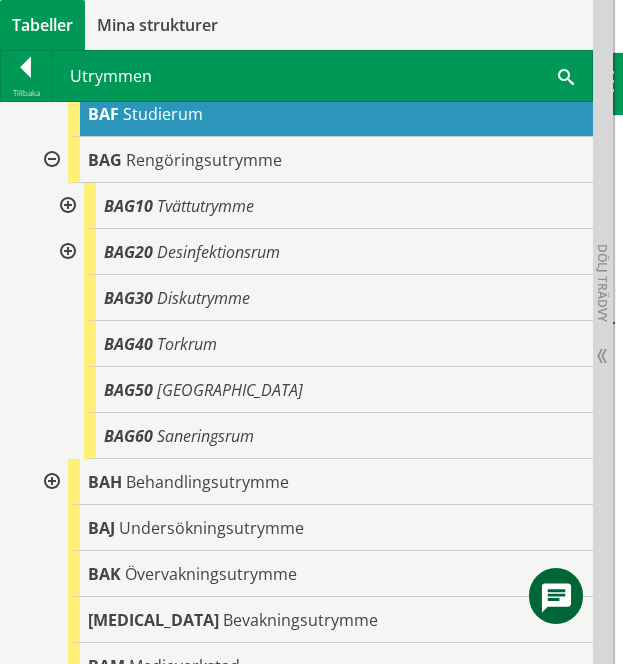 click at bounding box center (66, 206) 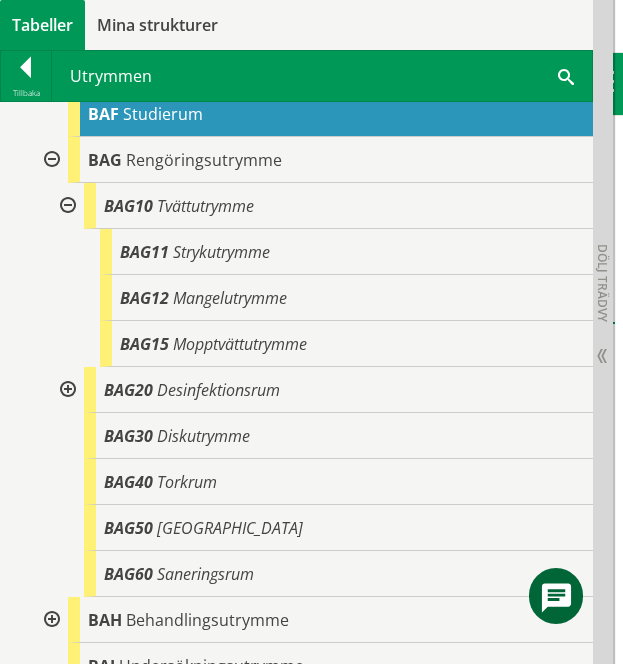 click on "BAG11   Strykutrymme" at bounding box center (346, 252) 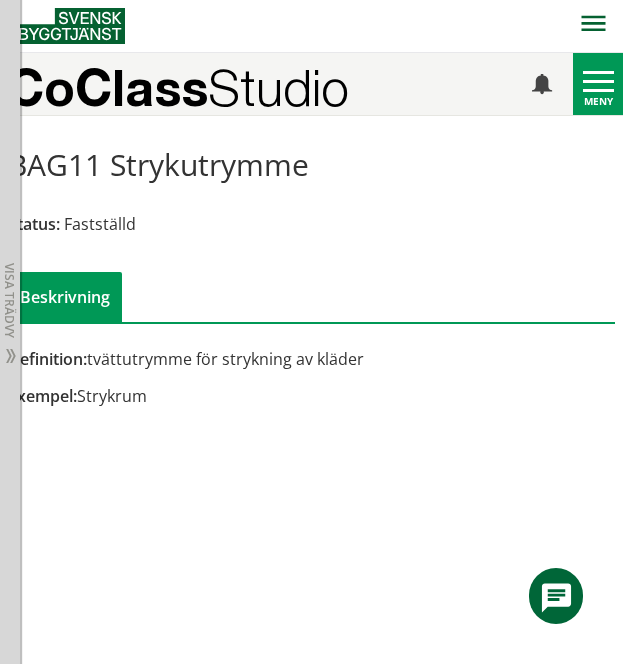 scroll, scrollTop: 3596, scrollLeft: 0, axis: vertical 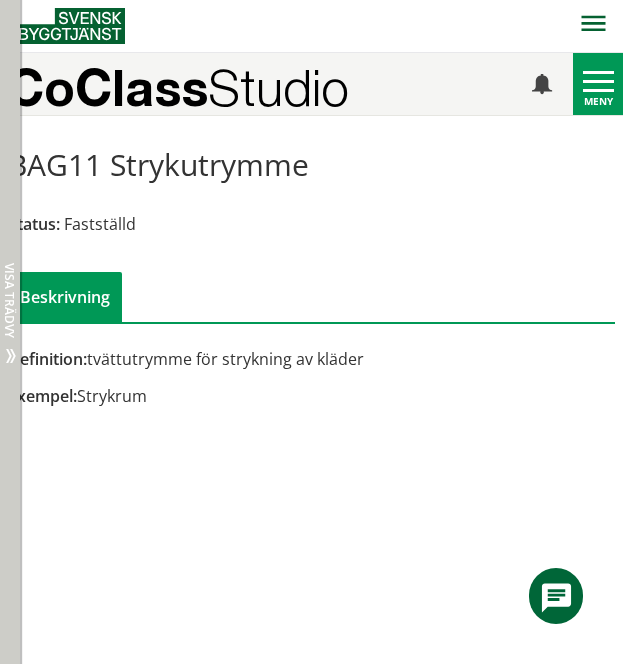 click on "Visa trädvy" at bounding box center (9, 300) 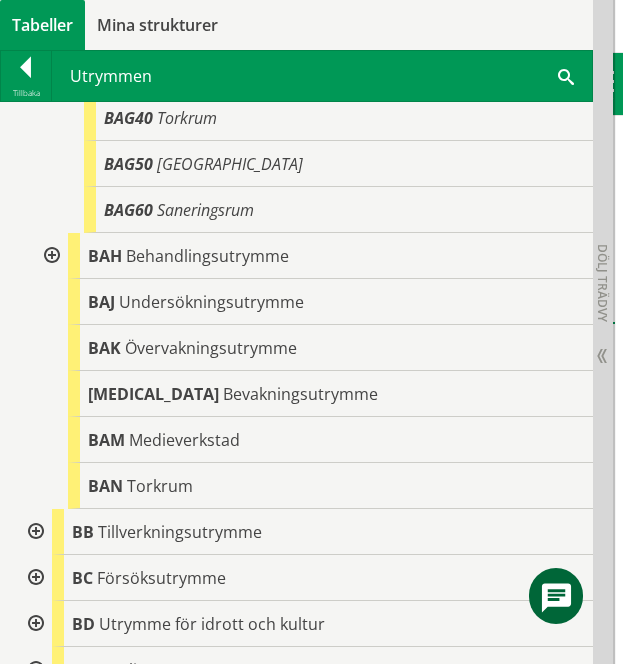 scroll, scrollTop: 3232, scrollLeft: 0, axis: vertical 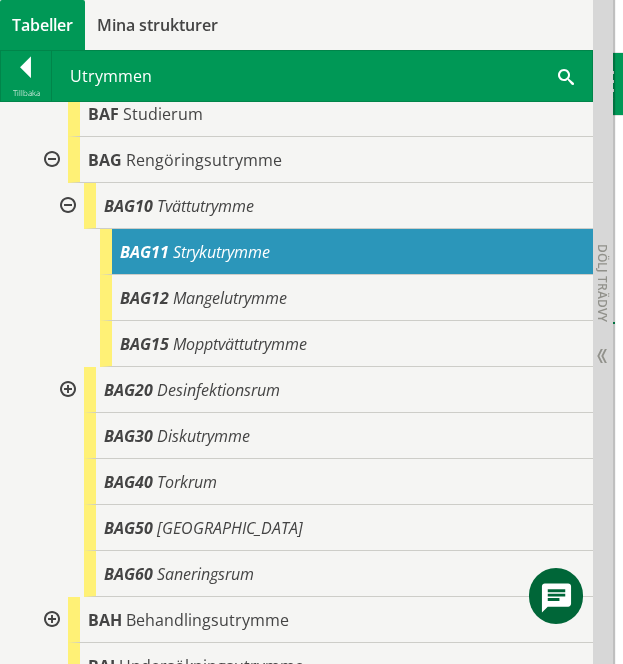click on "BAG12   Mangelutrymme" at bounding box center (346, 298) 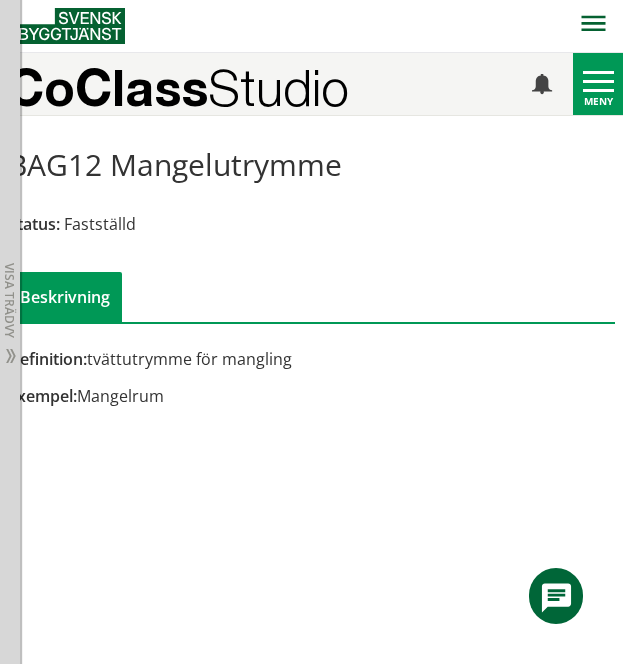 scroll, scrollTop: 3596, scrollLeft: 0, axis: vertical 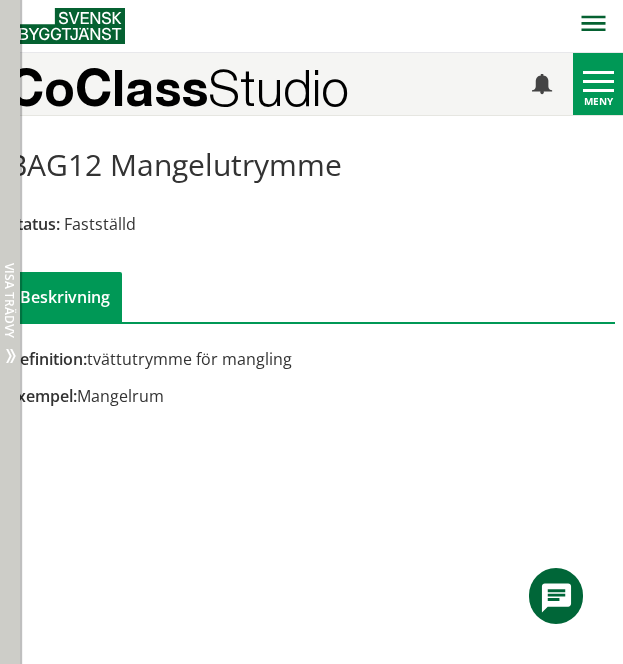 click on "Dölj trädvy
Visa trädvy" at bounding box center [12, 356] 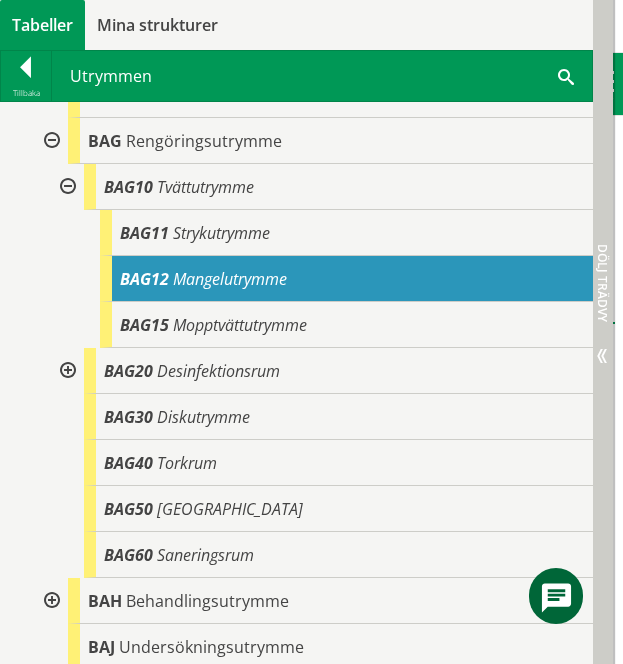 scroll, scrollTop: 3232, scrollLeft: 0, axis: vertical 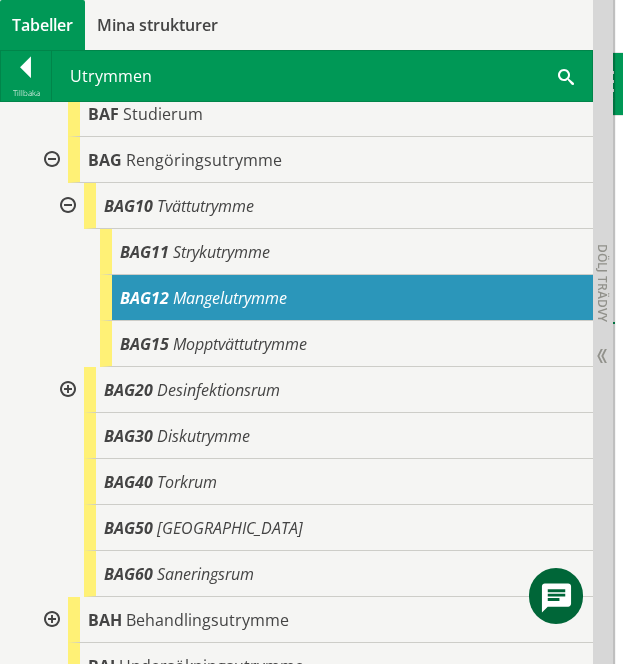 click on "Mopptvättutrymme" at bounding box center [240, 344] 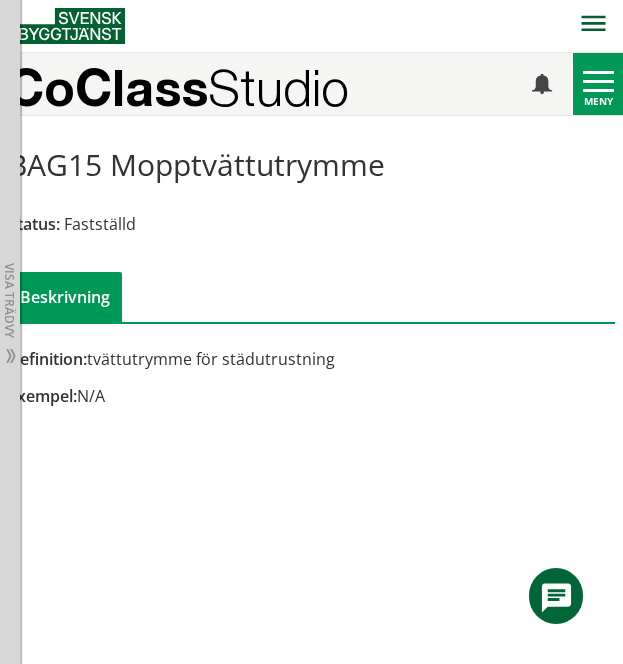 scroll, scrollTop: 3596, scrollLeft: 0, axis: vertical 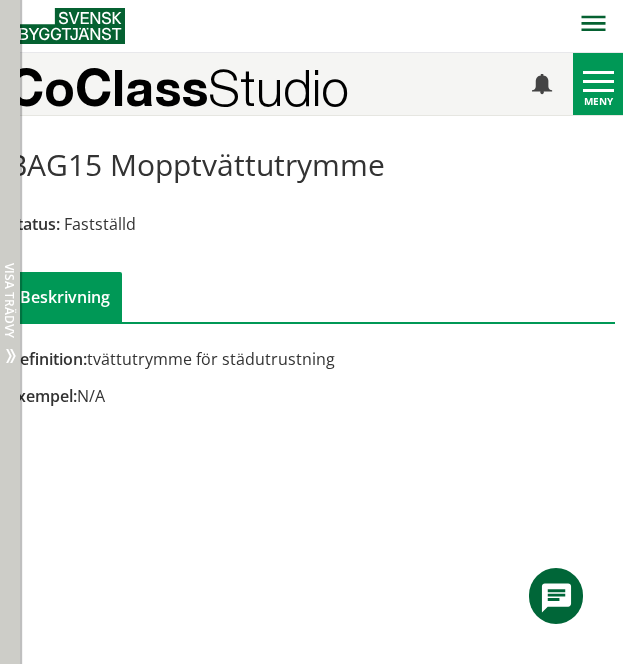 click on "Dölj trädvy
Visa trädvy" at bounding box center [12, 356] 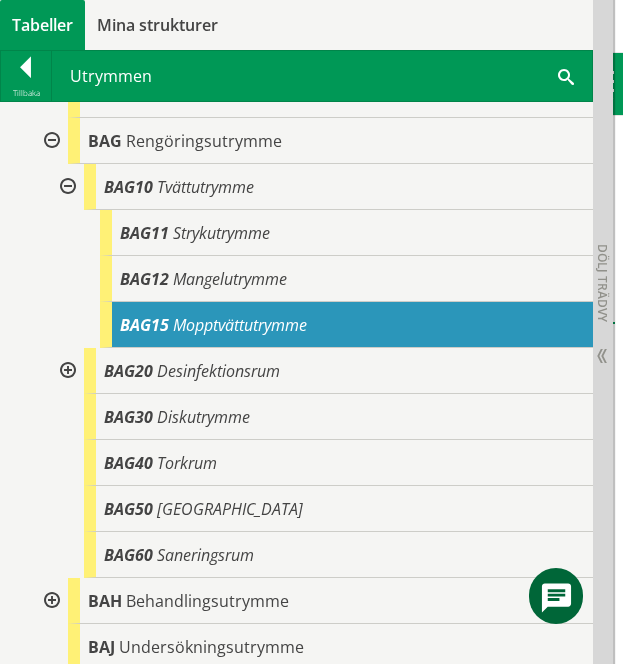 scroll, scrollTop: 3232, scrollLeft: 0, axis: vertical 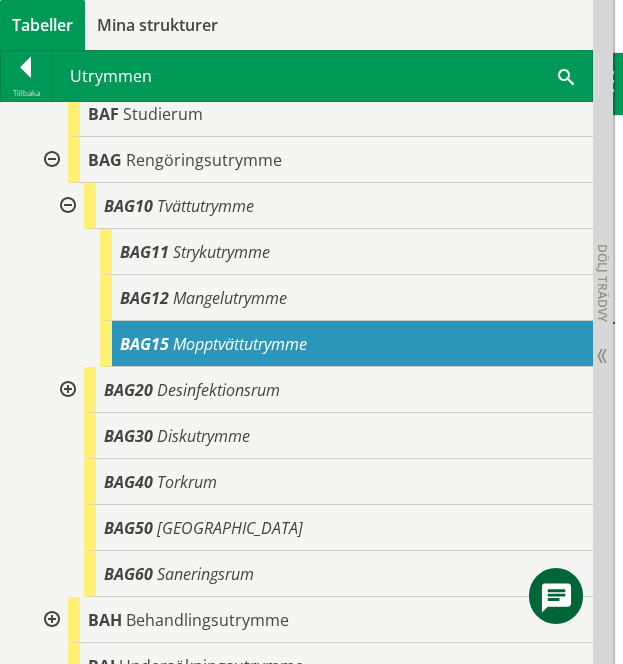 click at bounding box center [66, 390] 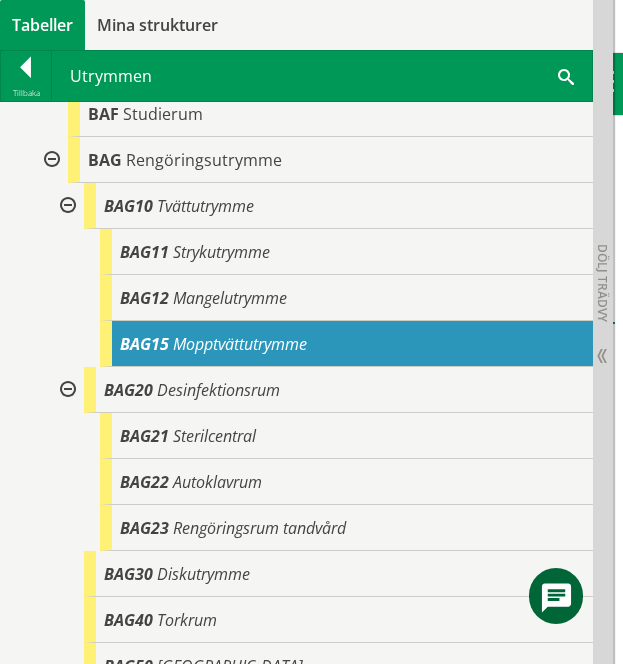 click on "Rengöringsrum tandvård" at bounding box center (259, 528) 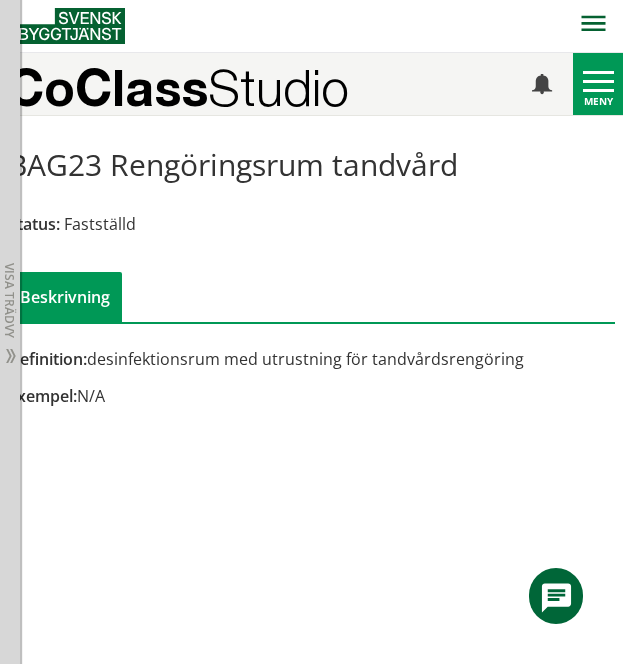 scroll, scrollTop: 3596, scrollLeft: 0, axis: vertical 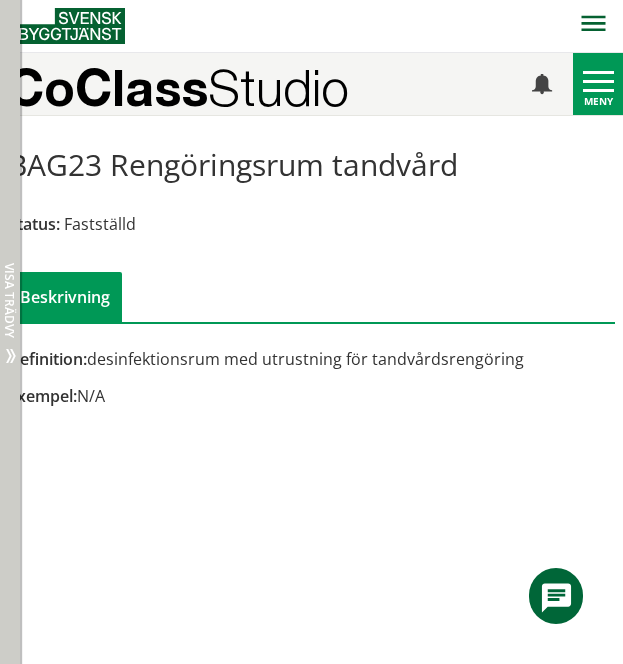 click on "Dölj trädvy
Visa trädvy" at bounding box center [10, 332] 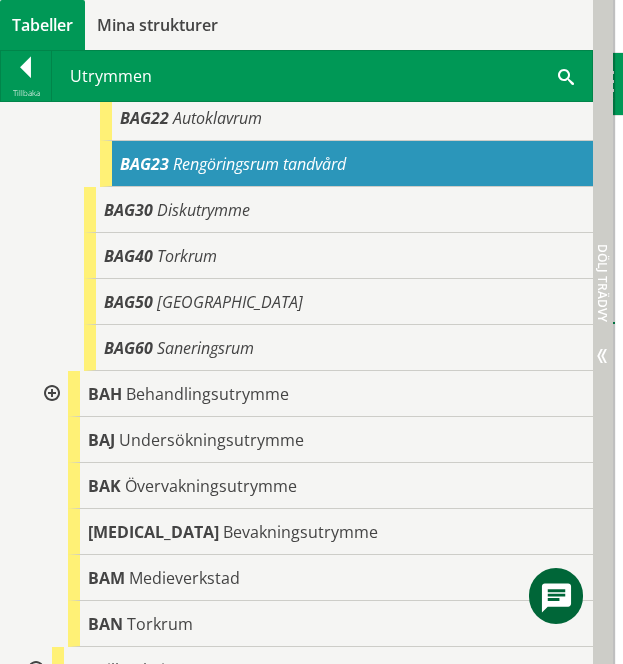 scroll, scrollTop: 3232, scrollLeft: 0, axis: vertical 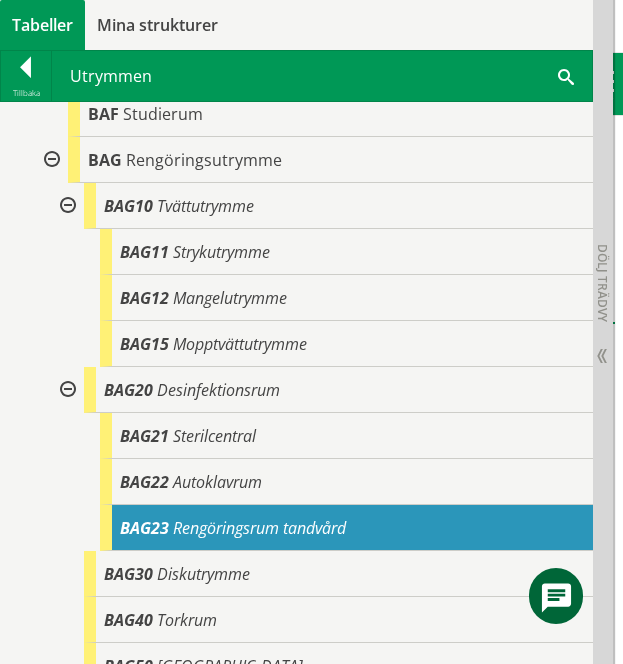 click on "BAG40   Torkrum" at bounding box center [338, 620] 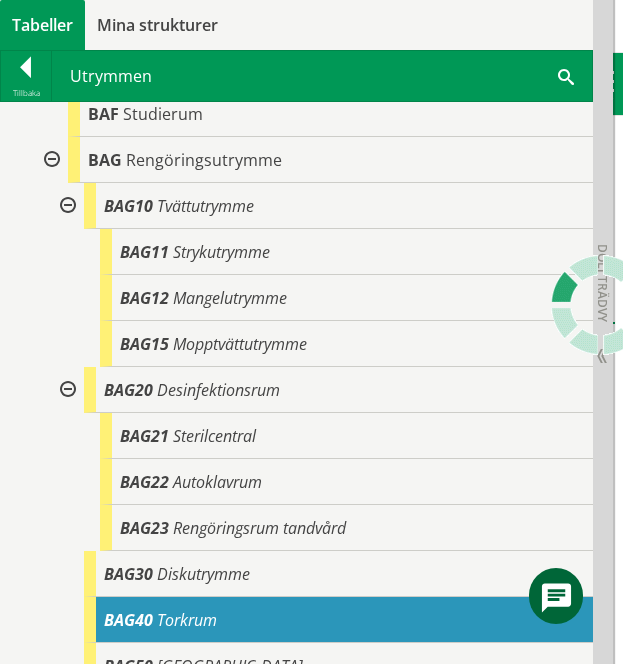 scroll, scrollTop: 3596, scrollLeft: 0, axis: vertical 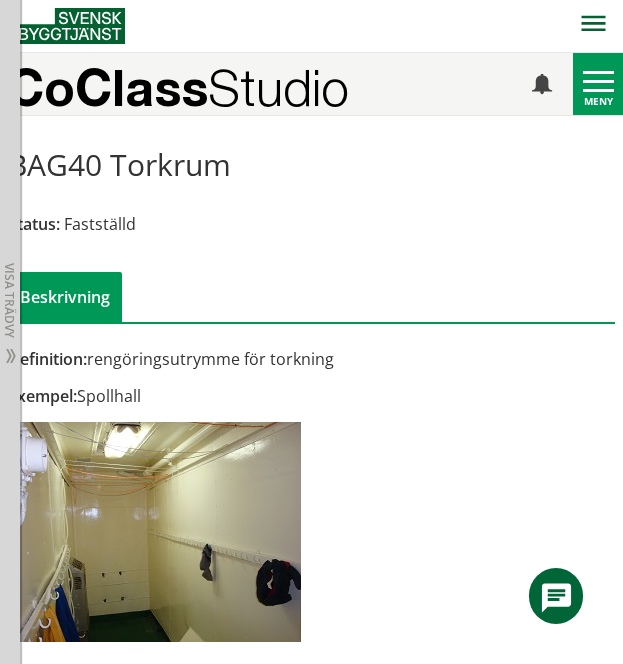 click on "Exempel:  Spollhall" at bounding box center [312, 396] 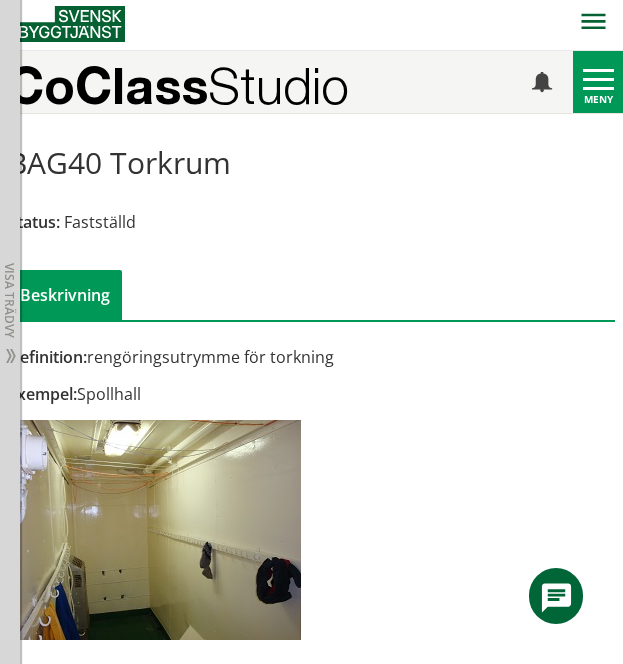 click on "Definition:  rengöringsutrymme för torkning" at bounding box center (312, 357) 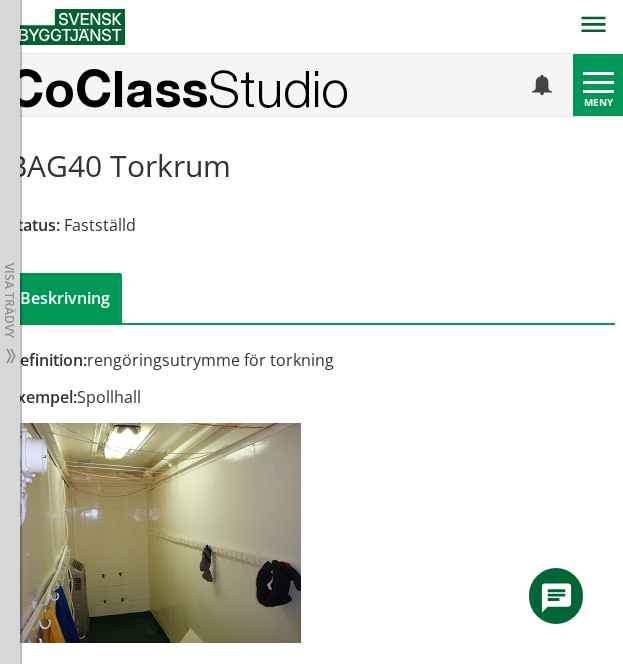 scroll, scrollTop: 3, scrollLeft: 0, axis: vertical 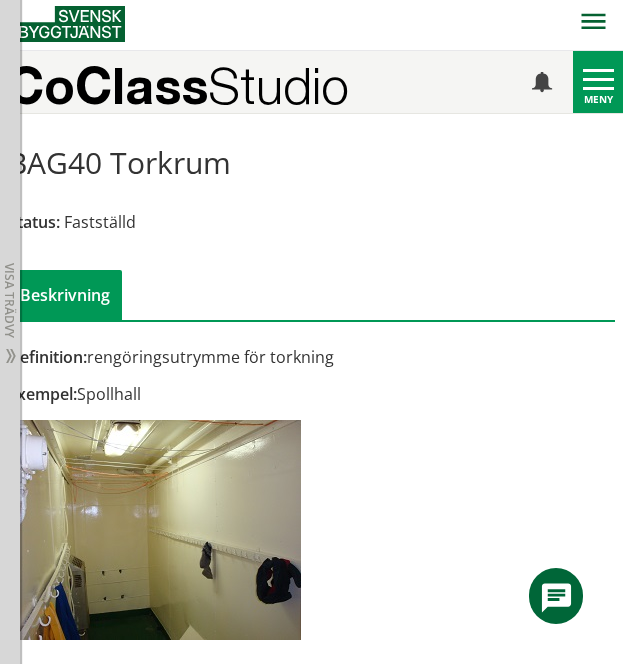 click on "Definition:  rengöringsutrymme för torkning" at bounding box center [312, 357] 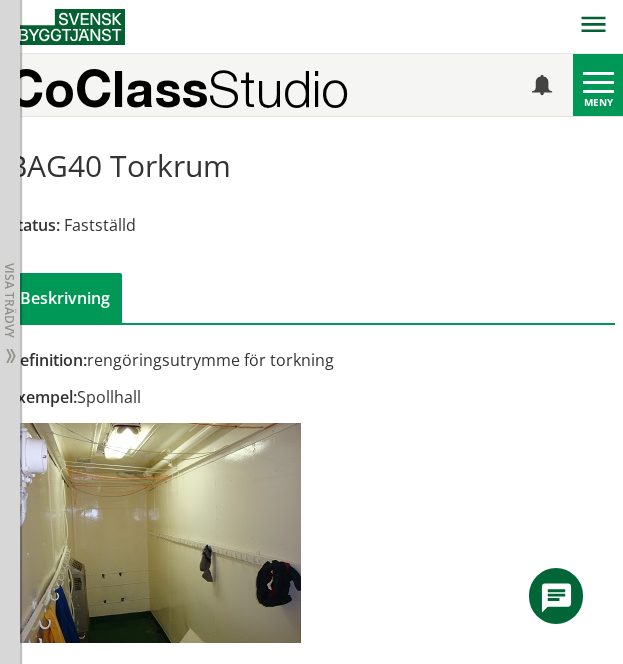 scroll, scrollTop: 3, scrollLeft: 0, axis: vertical 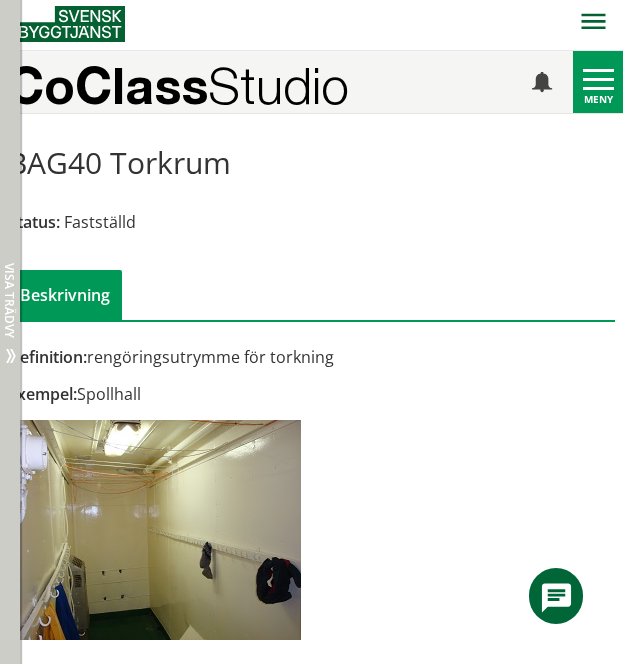 click on "Visa trädvy" at bounding box center (9, 300) 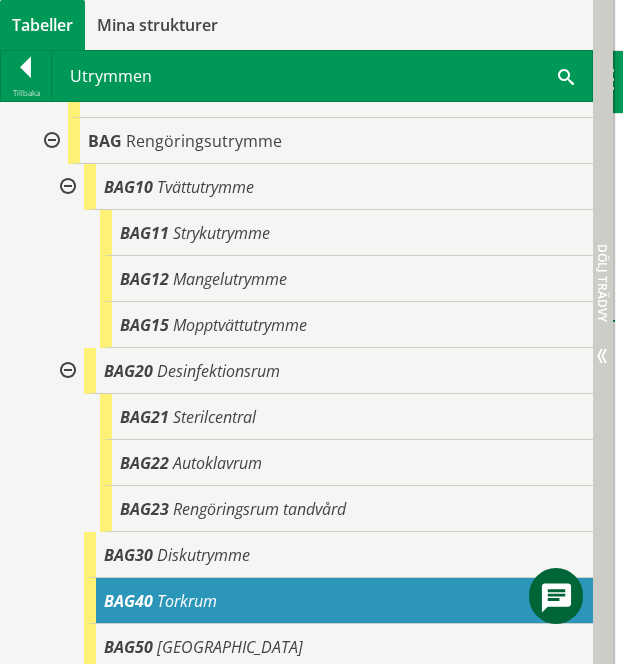 scroll, scrollTop: 3232, scrollLeft: 0, axis: vertical 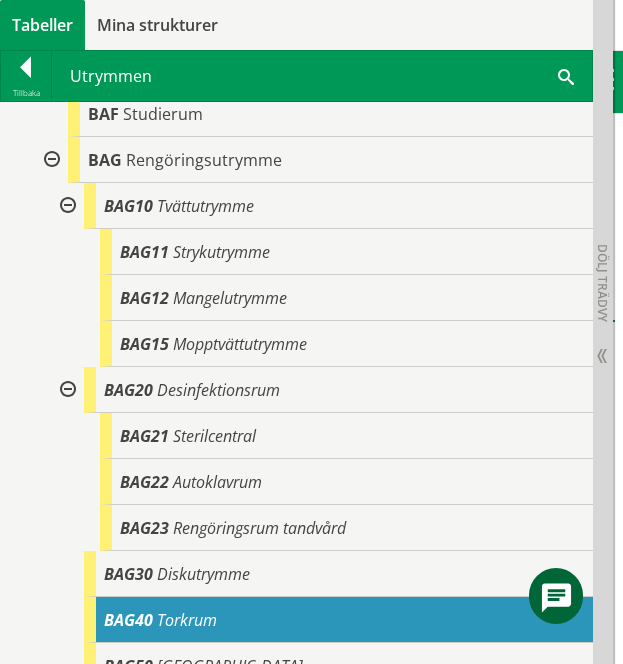 click on "B   Utrymme för mänsklig aktivitet
BA   Arbetsutrymme
BAA   Kontorsutrymme
BAA10   Cellkontor
BAA20   Kontorslandskap
BAA21   Aktivitetsbaserat kontor" at bounding box center (296, 114) 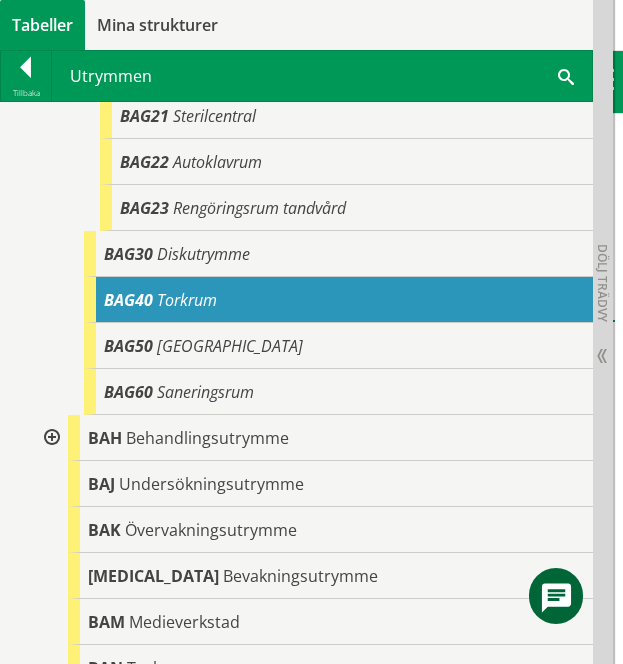scroll, scrollTop: 3592, scrollLeft: 0, axis: vertical 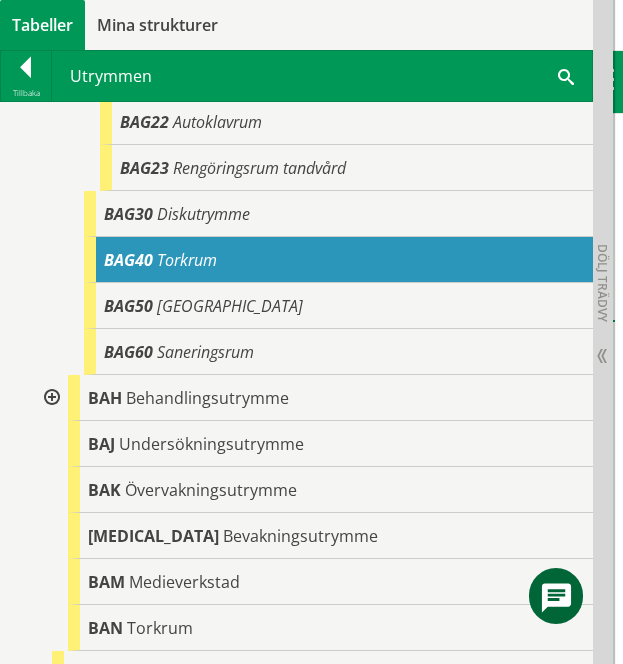 click on "BAG60   Saneringsrum" at bounding box center [338, 352] 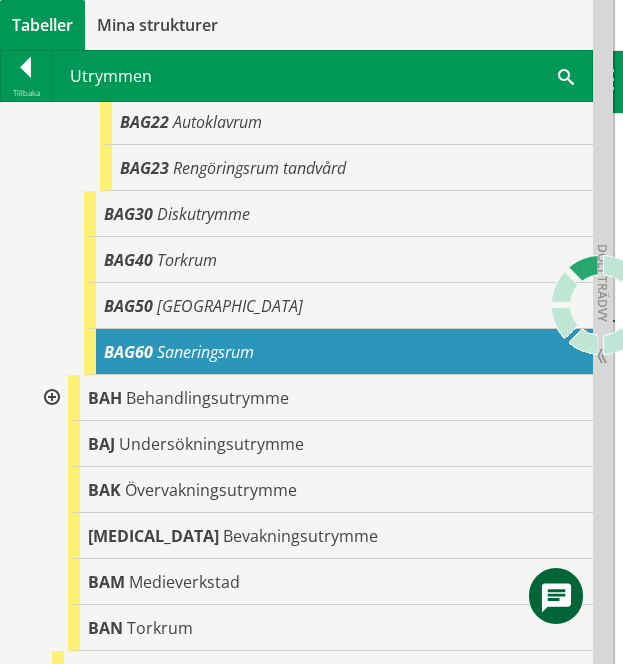 scroll, scrollTop: 1, scrollLeft: 0, axis: vertical 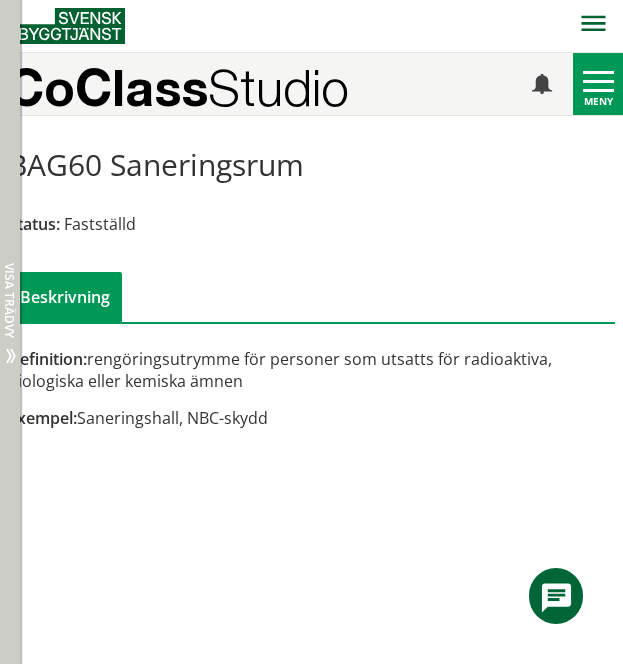click on "Dölj trädvy
Visa trädvy" at bounding box center [10, 332] 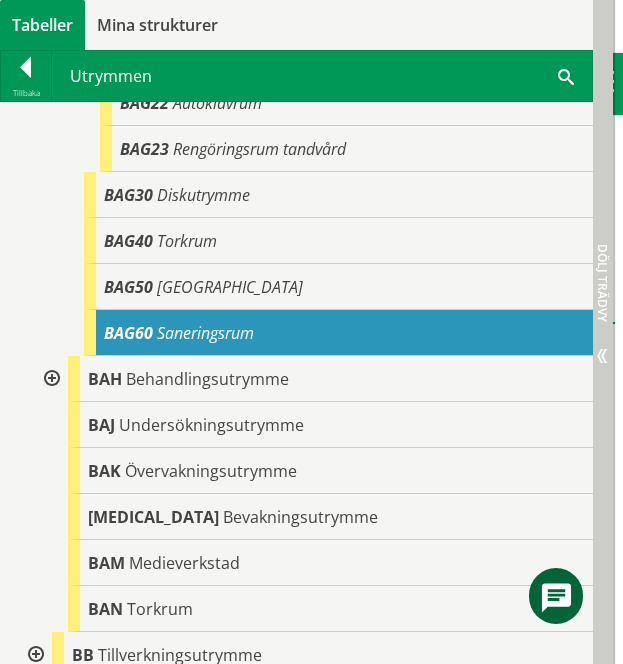 scroll, scrollTop: 3592, scrollLeft: 0, axis: vertical 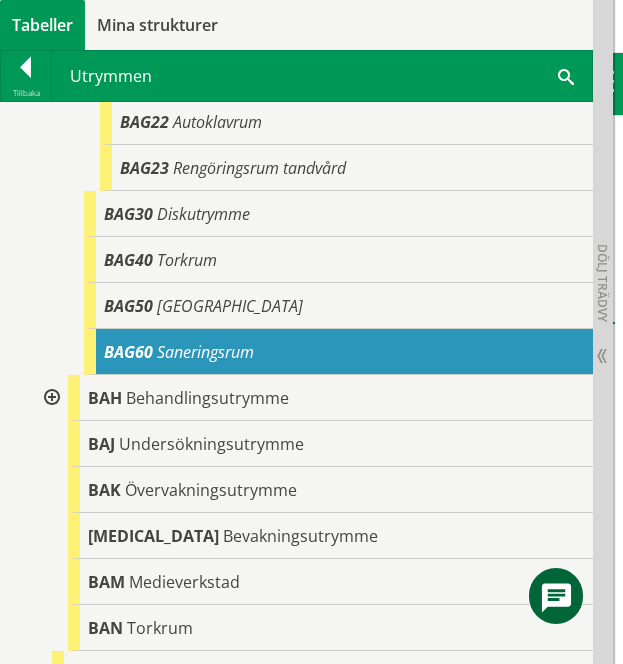 click at bounding box center [50, 398] 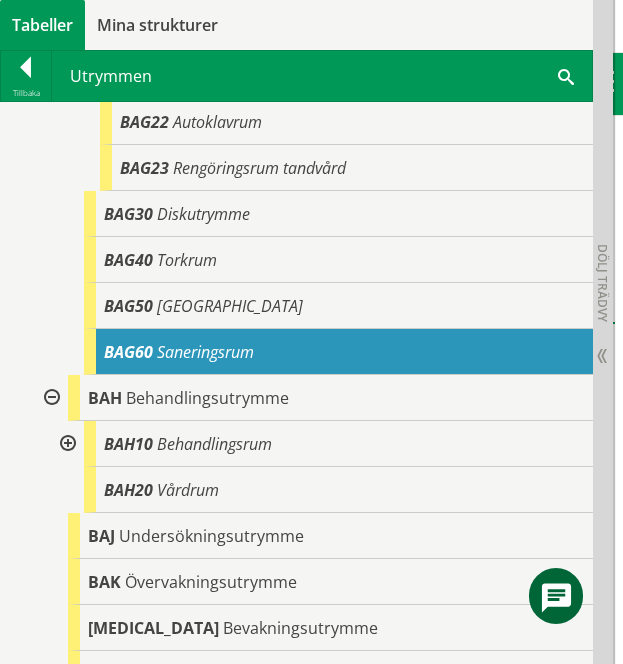 click on "BAH   Behandlingsutrymme" at bounding box center (330, 398) 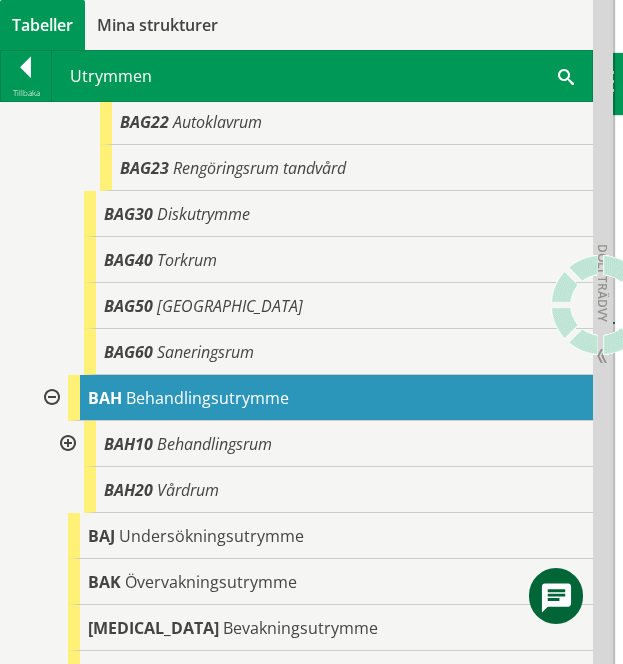 click at bounding box center (66, 444) 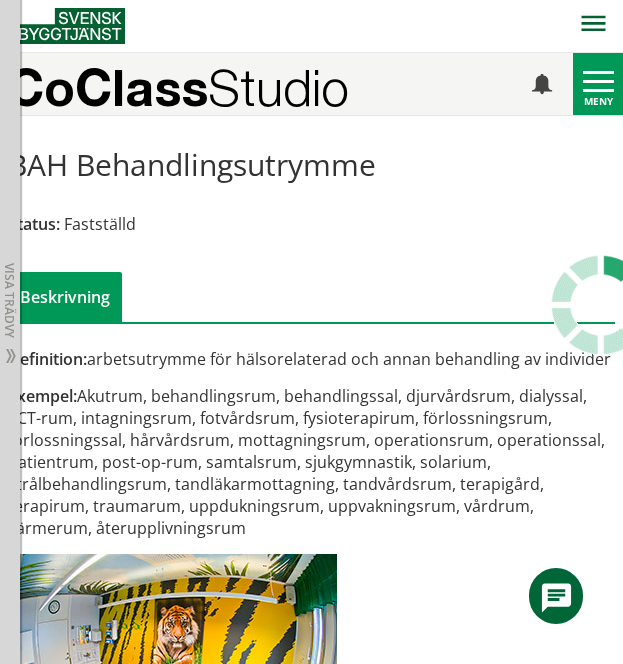 scroll, scrollTop: 3, scrollLeft: 0, axis: vertical 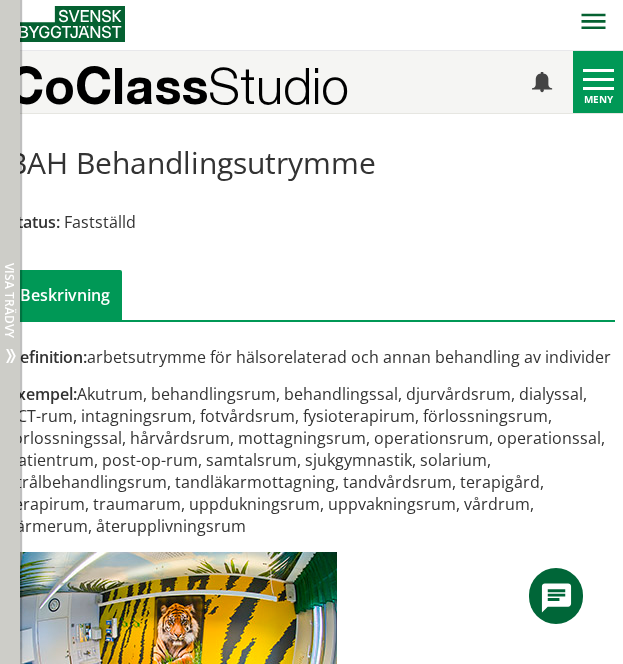 click on "Dölj trädvy
Visa trädvy" at bounding box center (10, 332) 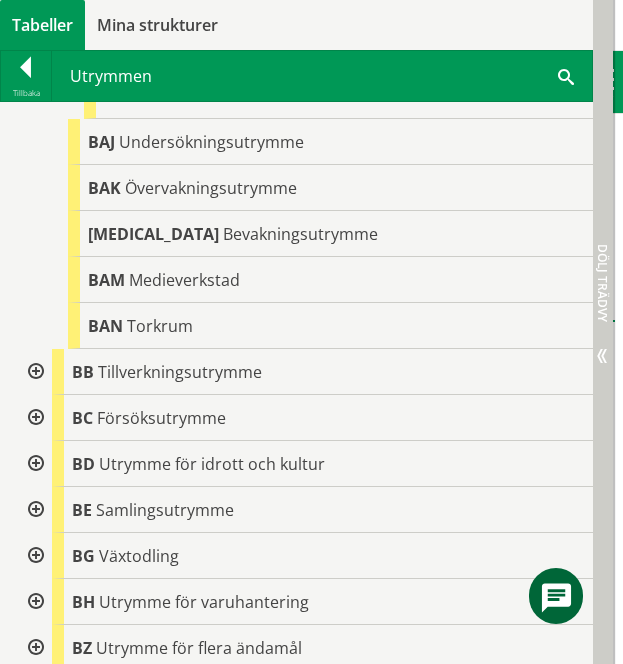scroll, scrollTop: 3592, scrollLeft: 0, axis: vertical 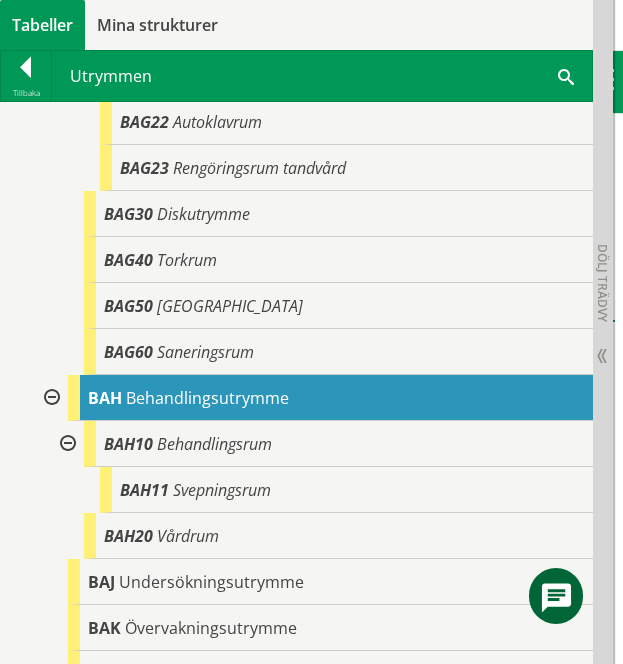 click at bounding box center [66, 444] 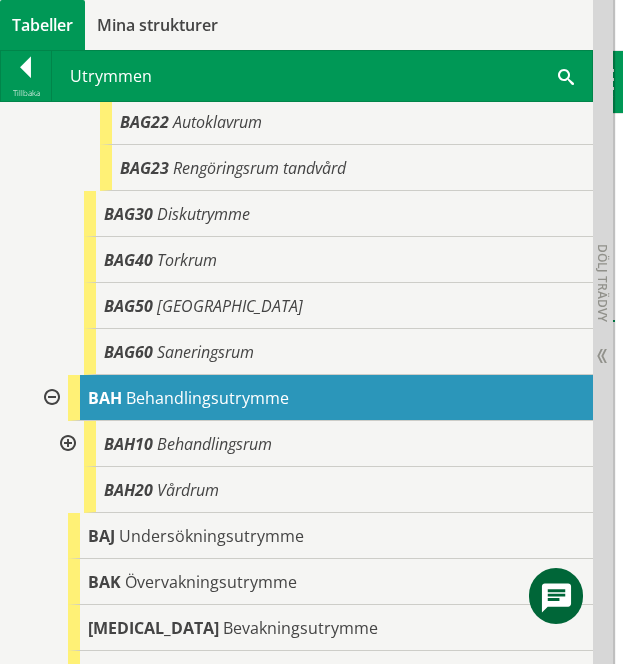 click at bounding box center [66, 444] 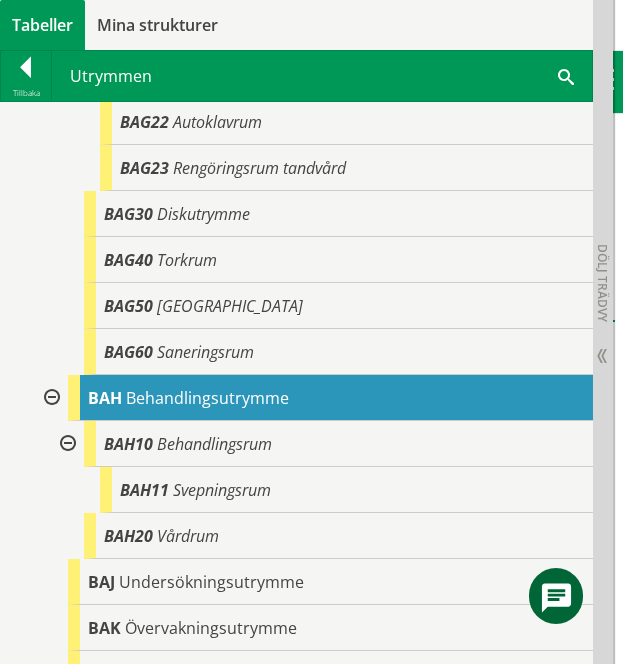 click on "Behandlingsutrymme" at bounding box center (207, 398) 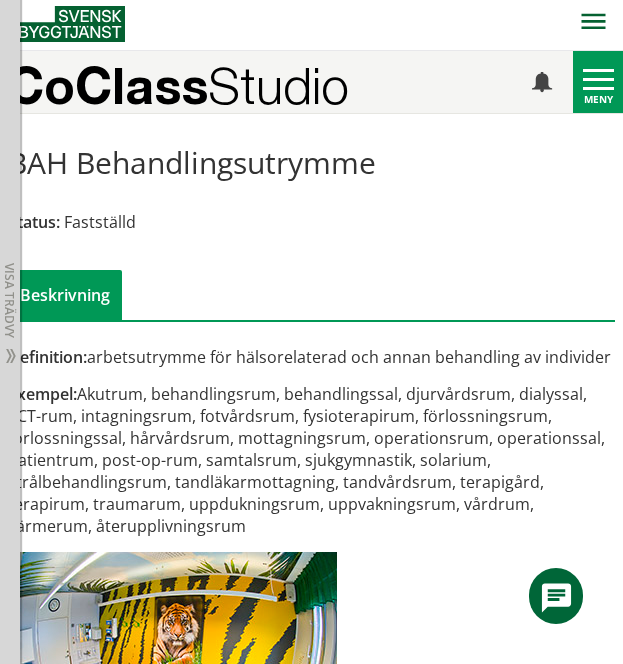 scroll, scrollTop: 4072, scrollLeft: 0, axis: vertical 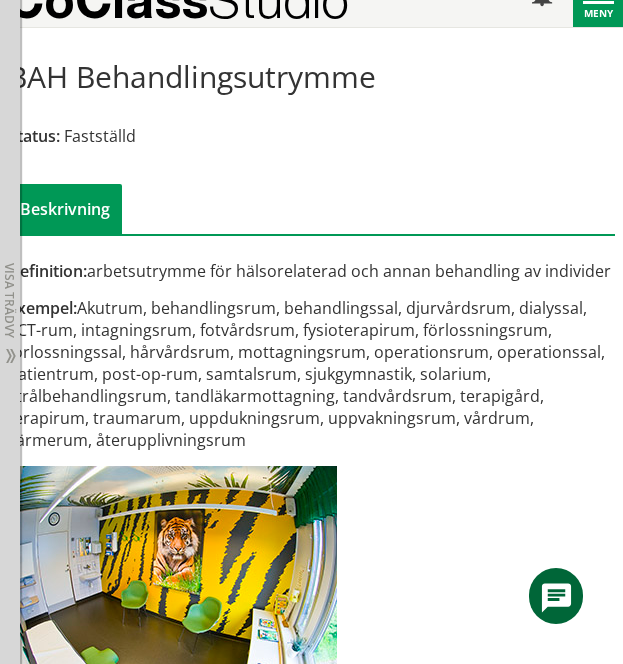 click on "Exempel:  Akutrum, behandlingsrum, behandlingssal, djurvårdsrum, dialyssal, ECT-rum, intagningsrum, fotvårdsrum, fysioterapirum, förlossningsrum, förlossningssal, hårvårdsrum, mottagningsrum, operationsrum, operationssal, patientrum, post-op-rum, samtalsrum, sjukgymnastik, solarium, strålbehandlingsrum, tandläkarmottagning,  tandvårdsrum, terapigård, terapirum,  traumarum, uppdukningsrum, uppvakningsrum, vårdrum, värmerum, återupplivningsrum" at bounding box center (312, 374) 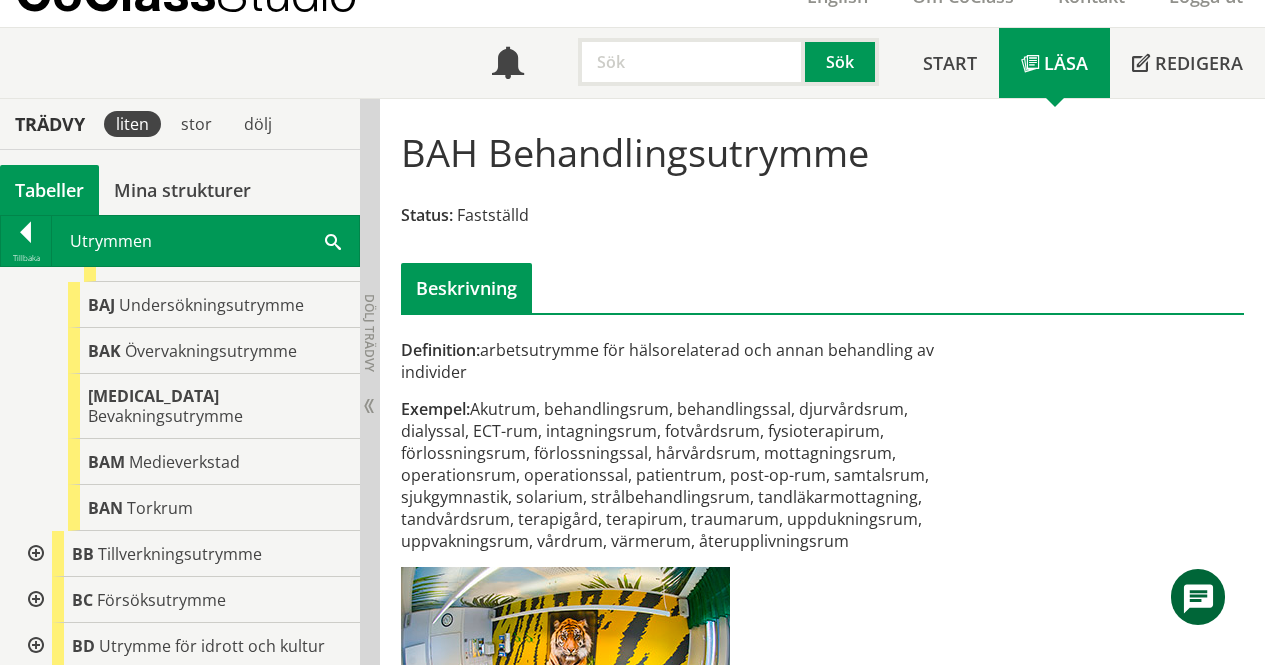 click on "Svepningsrum" at bounding box center (222, 213) 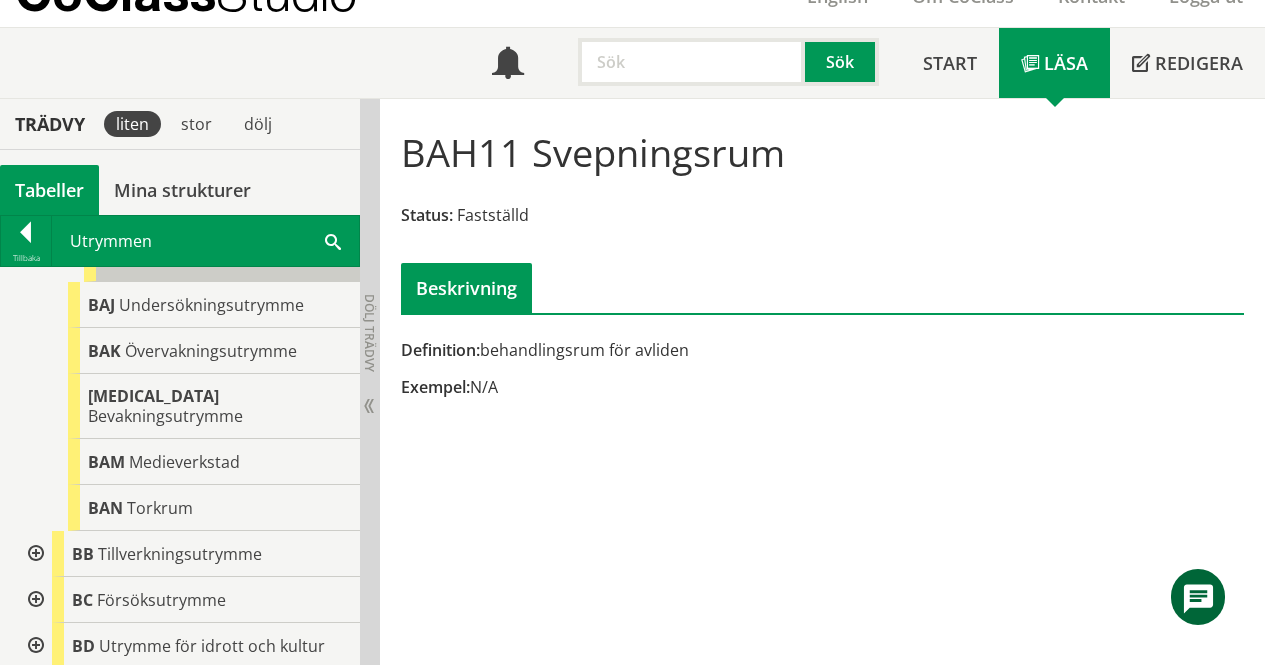 click on "BAH20   Vårdrum" at bounding box center [222, 259] 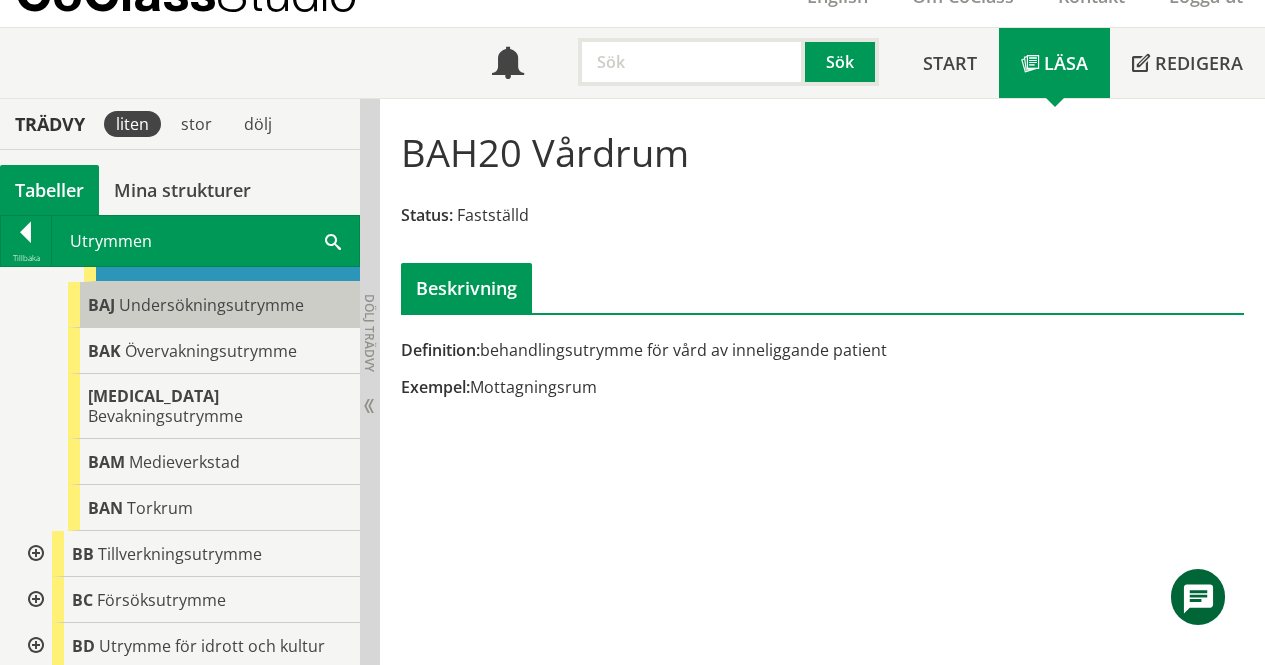 click on "Undersökningsutrymme" at bounding box center (211, 305) 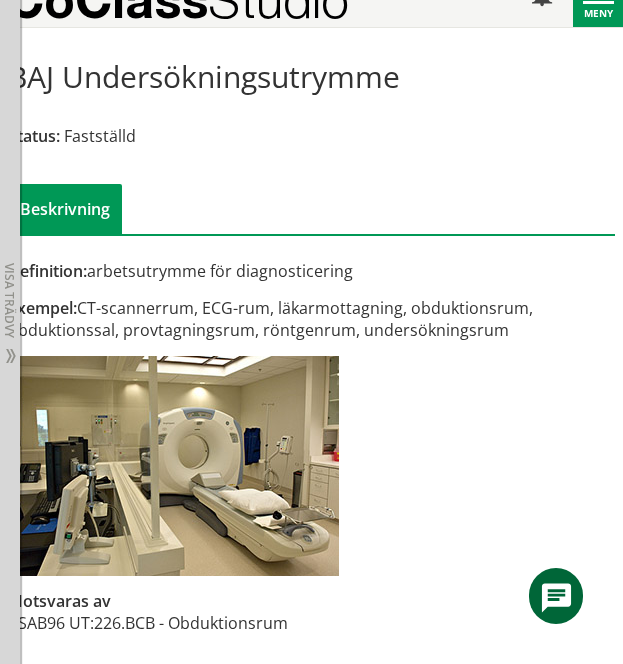 scroll, scrollTop: 4437, scrollLeft: 0, axis: vertical 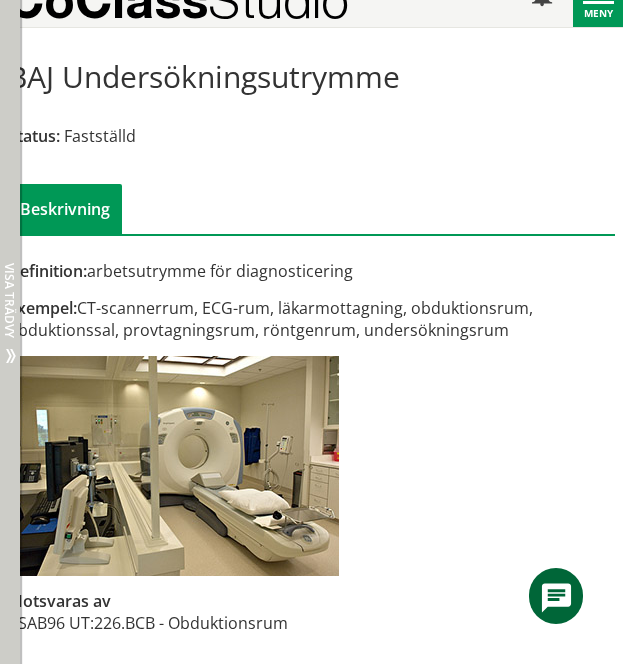 click on "Dölj trädvy
Visa trädvy" at bounding box center [10, 332] 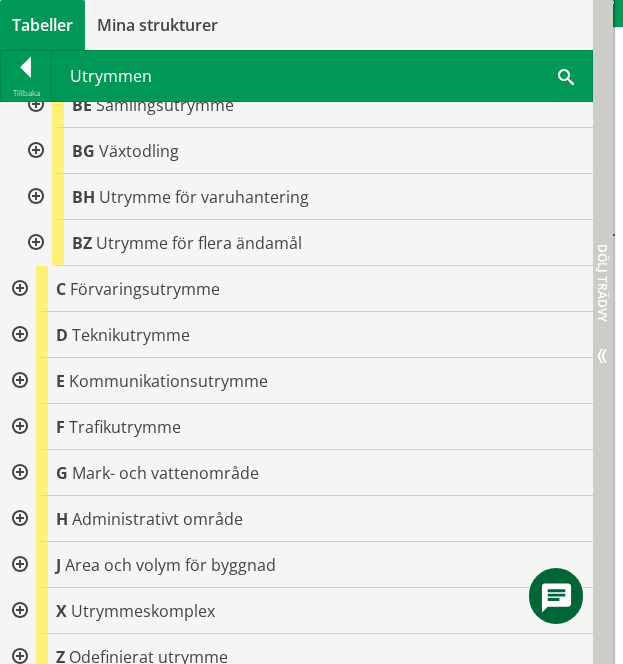 scroll, scrollTop: 3939, scrollLeft: 0, axis: vertical 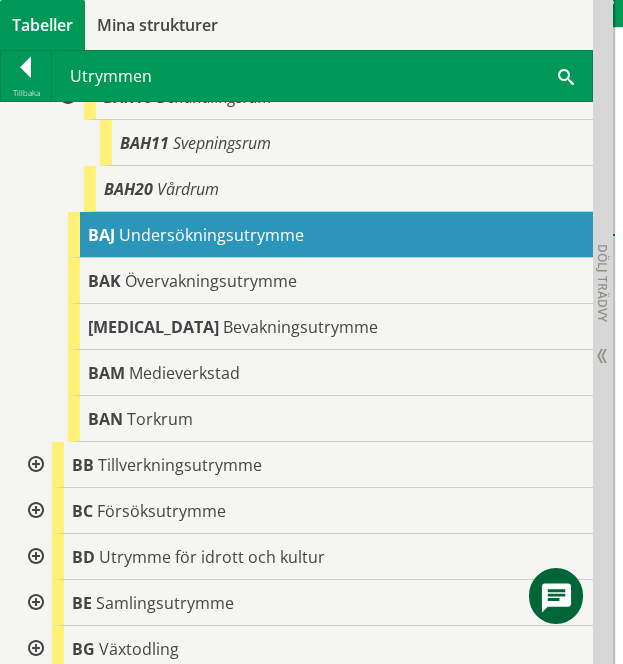 click on "BAK   Övervakningsutrymme" at bounding box center (330, 281) 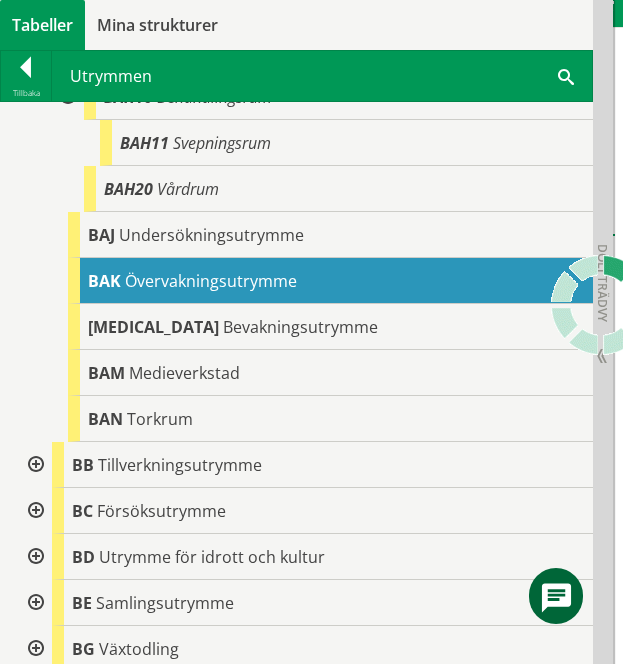 scroll, scrollTop: 1, scrollLeft: 0, axis: vertical 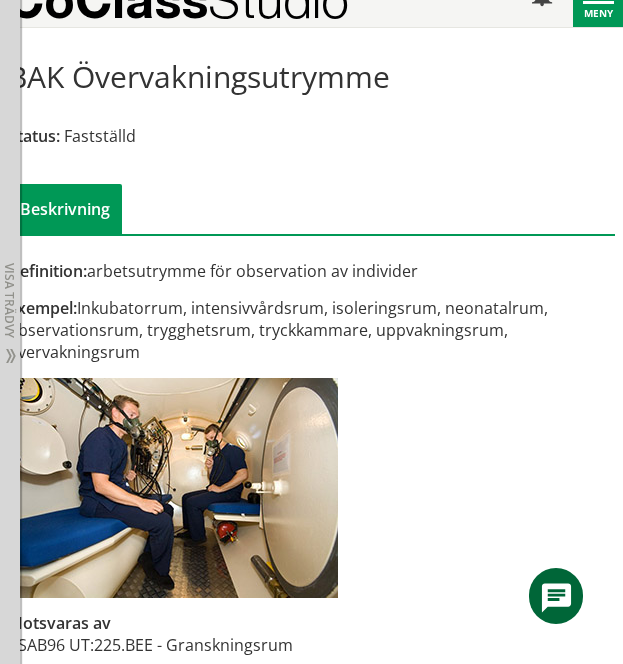 click on "Definition:  arbetsutrymme för observation av individer
Exempel:  Inkubatorrum, intensivvårdsrum, isoleringsrum, neonatalrum, observationsrum, trygghetsrum, tryckkammare, uppvakningsrum, övervakningsrum
Motsvaras av
BSAB96 UT:
225.BEE - Granskningsrum" at bounding box center (311, 469) 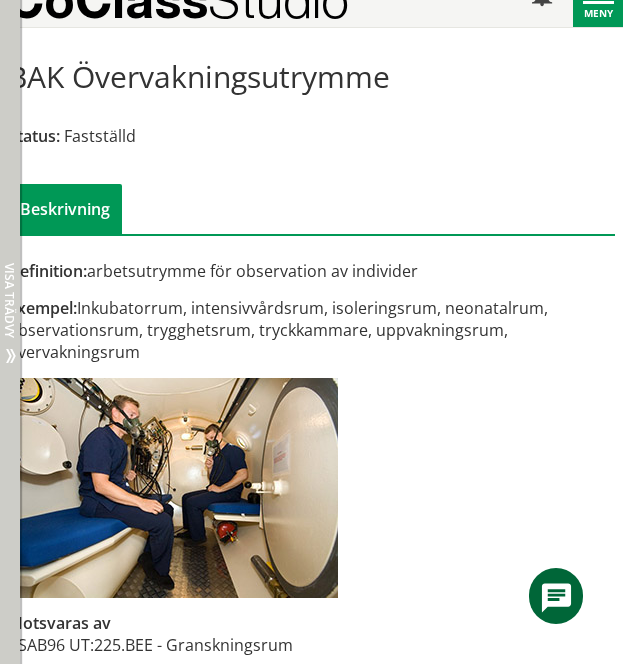 click on "Visa trädvy" at bounding box center [9, 300] 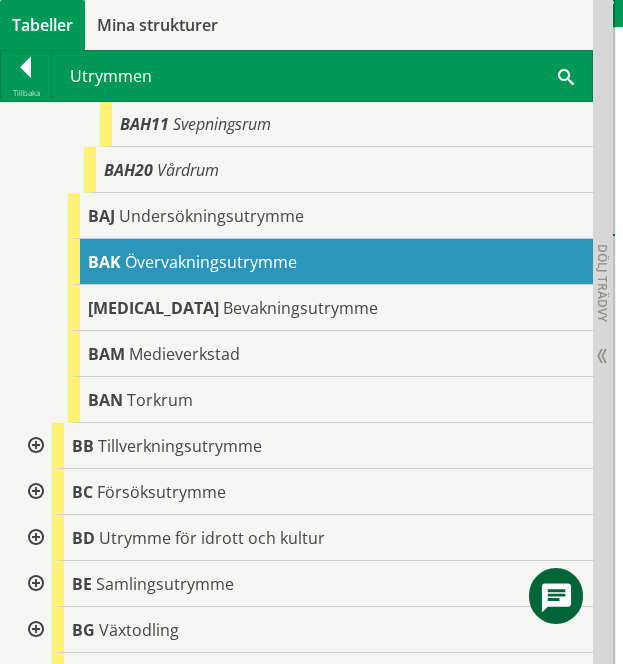 scroll, scrollTop: 3939, scrollLeft: 0, axis: vertical 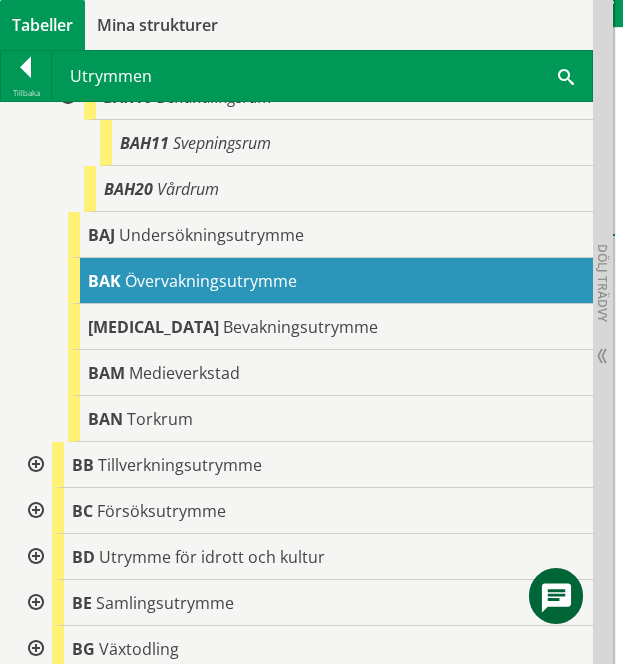 click on "Övervakningsutrymme" at bounding box center [211, 281] 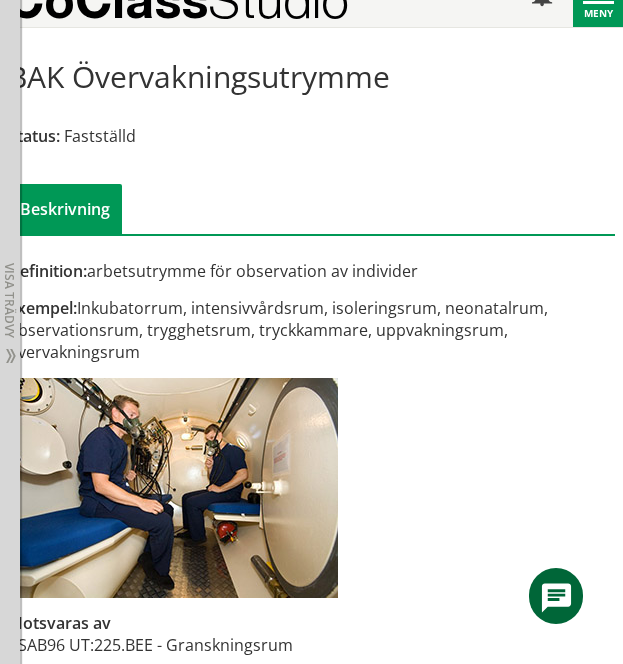 scroll, scrollTop: 4840, scrollLeft: 0, axis: vertical 